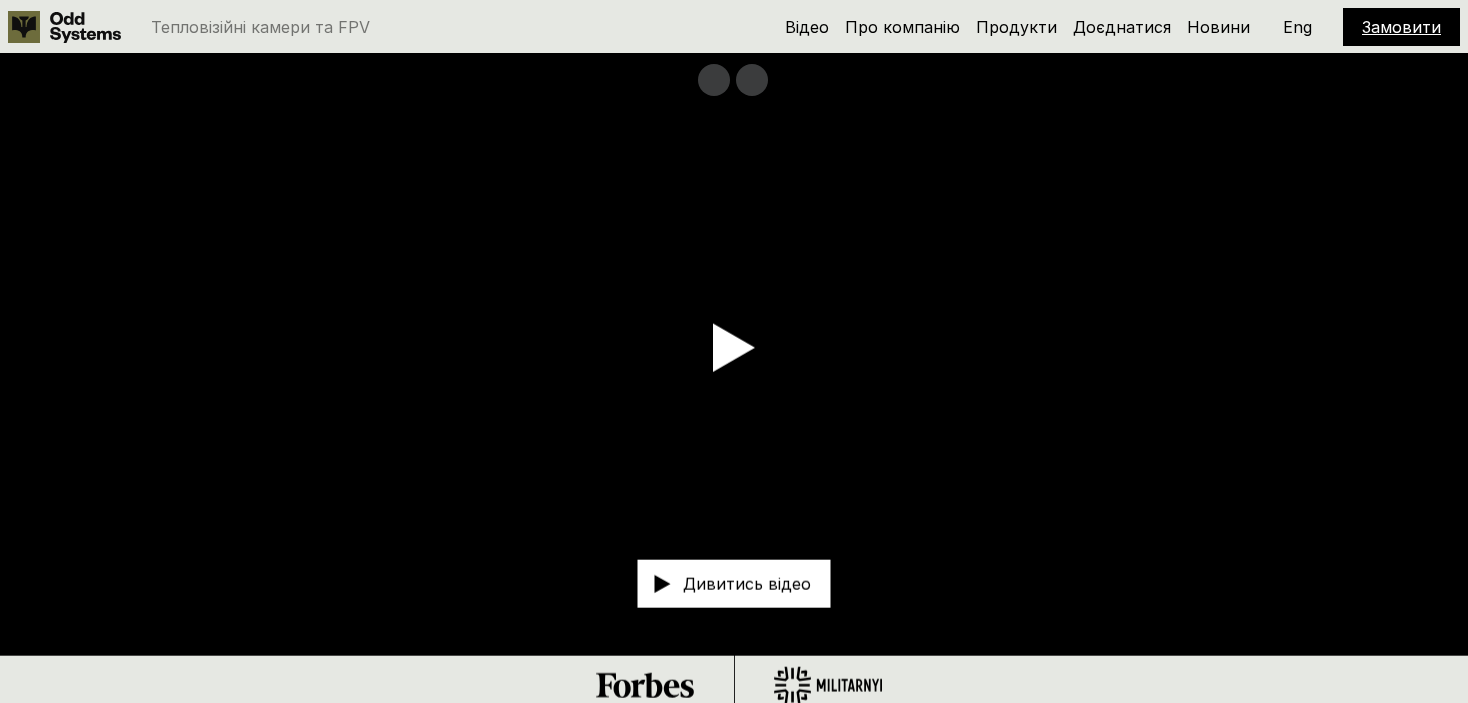 scroll, scrollTop: 0, scrollLeft: 0, axis: both 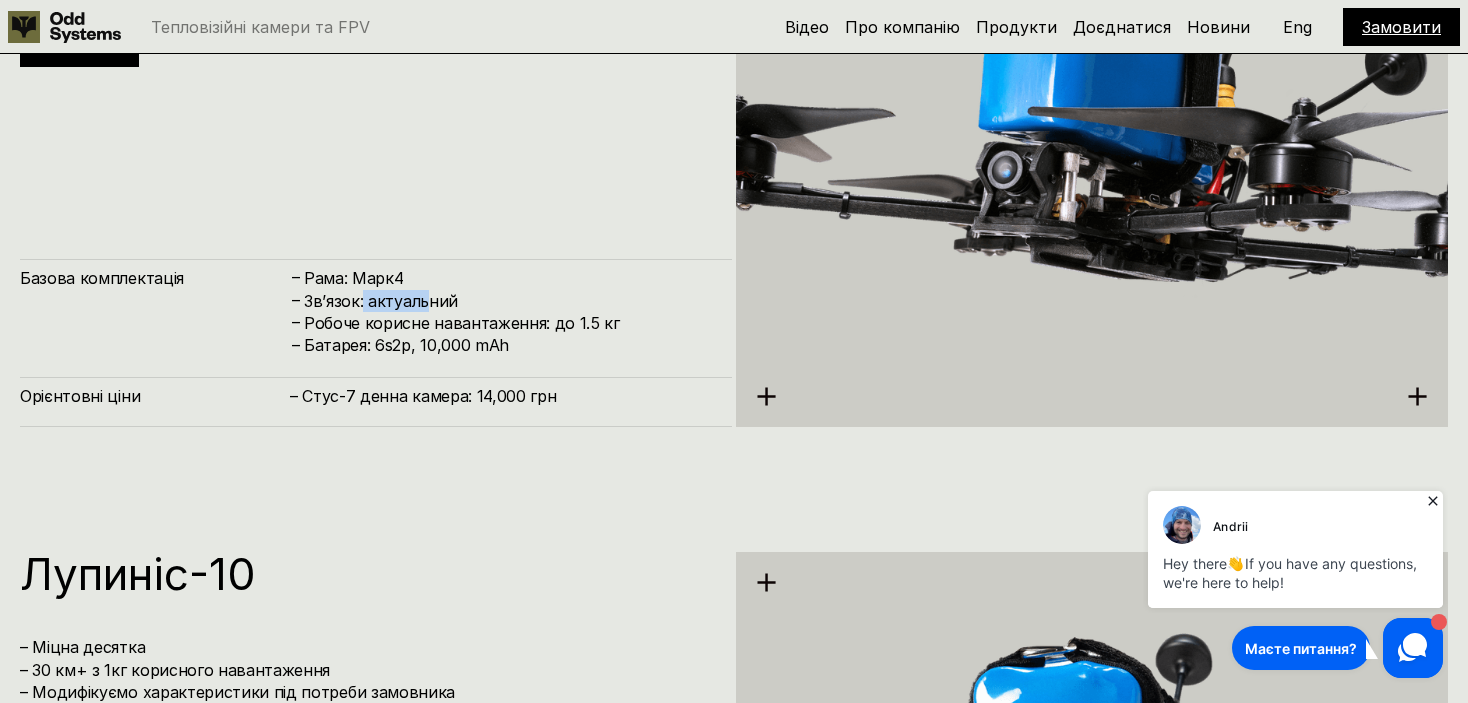drag, startPoint x: 428, startPoint y: 308, endPoint x: 338, endPoint y: 320, distance: 90.79648 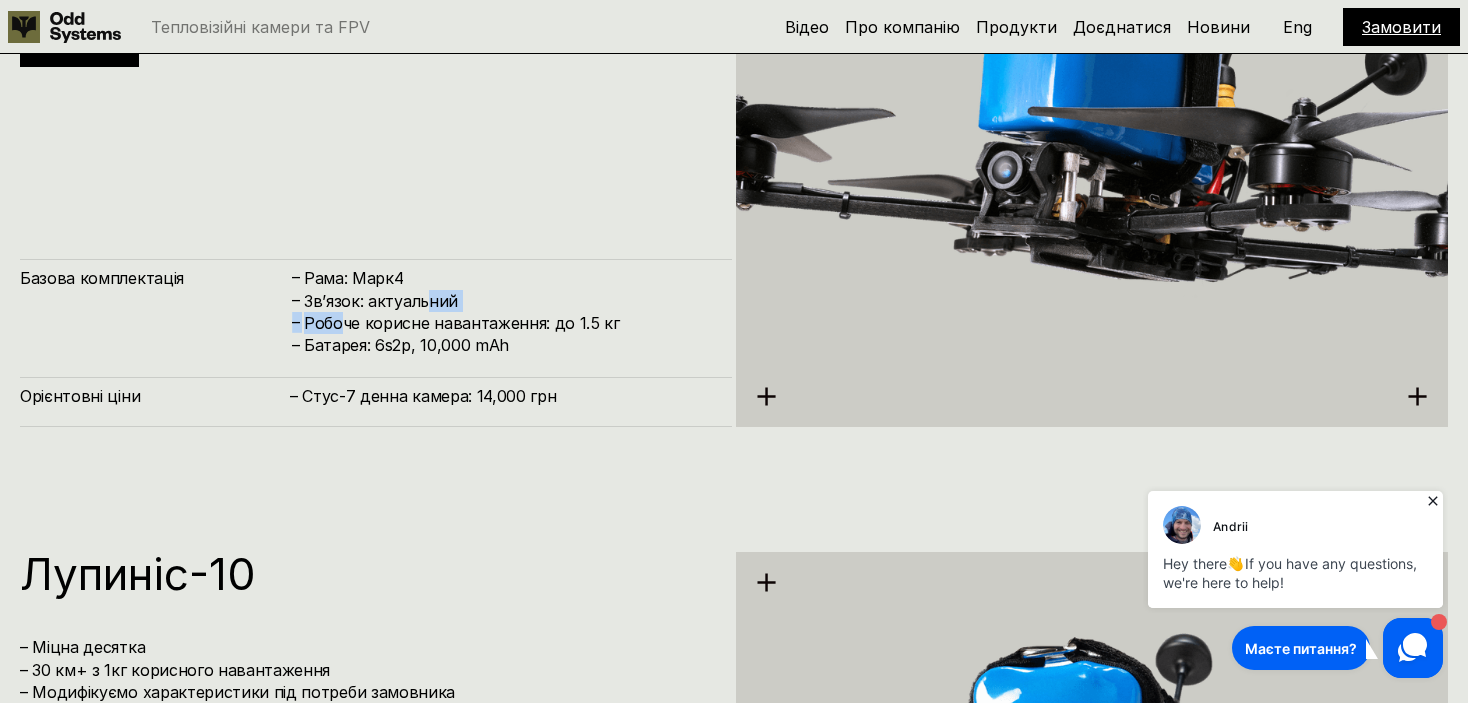 click on "Робоче корисне навантаження: до 1.5 кг" at bounding box center (508, 323) 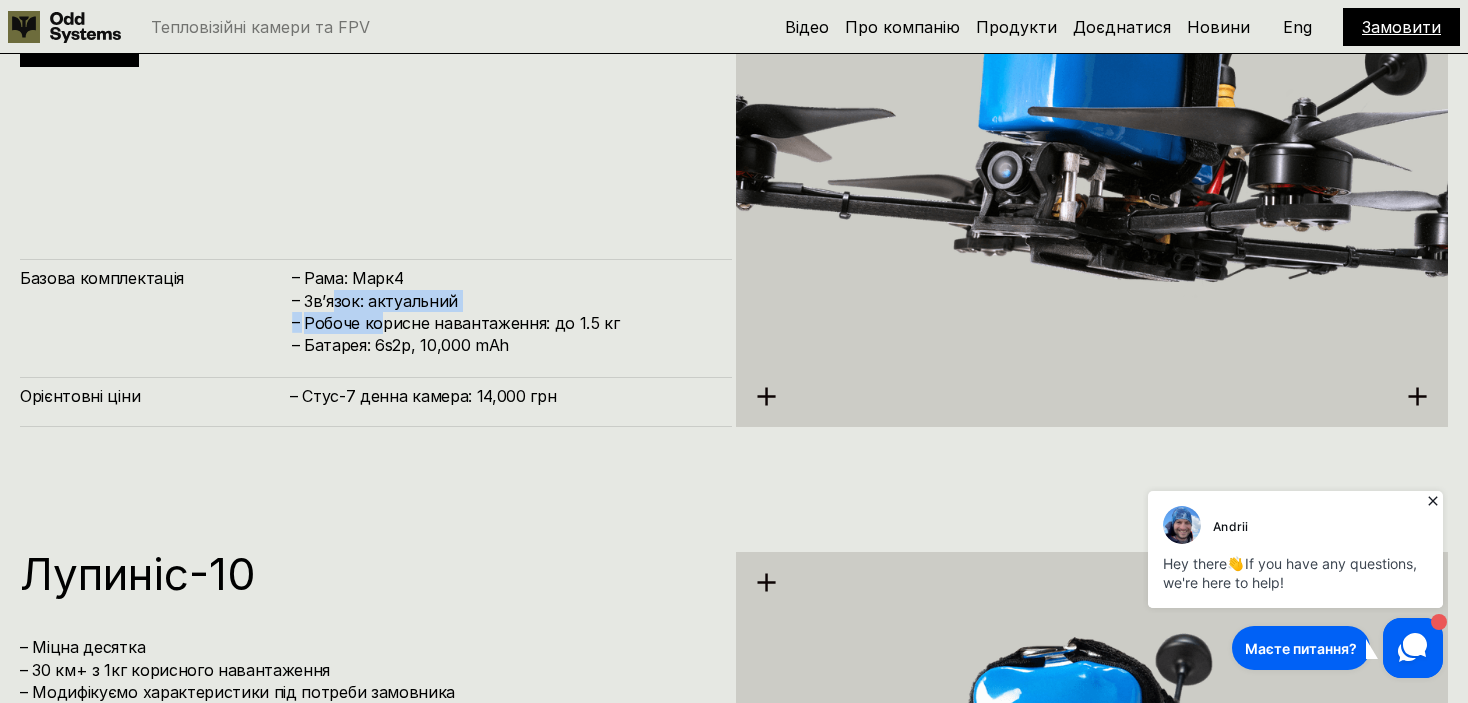 drag, startPoint x: 383, startPoint y: 313, endPoint x: 464, endPoint y: 324, distance: 81.7435 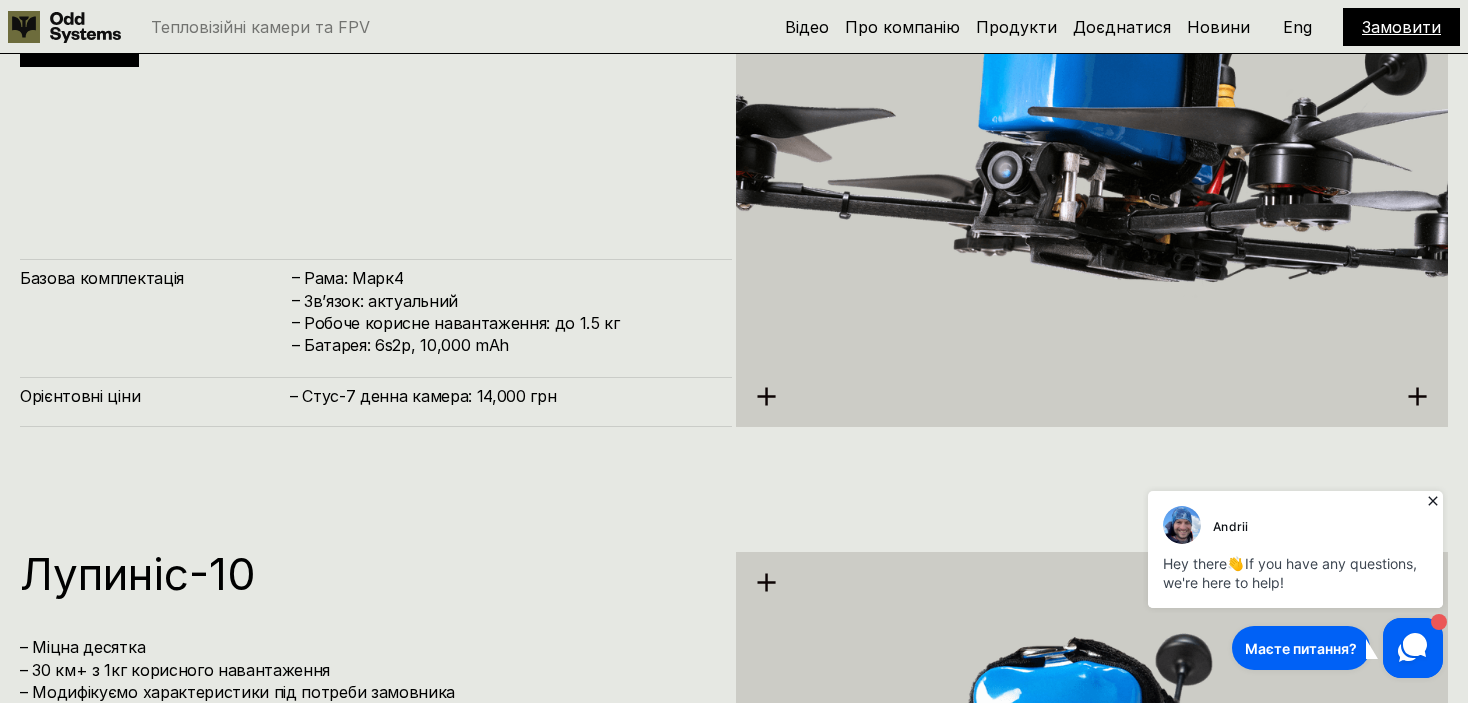 click on "Робоче корисне навантаження: до 1.5 кг" at bounding box center [508, 323] 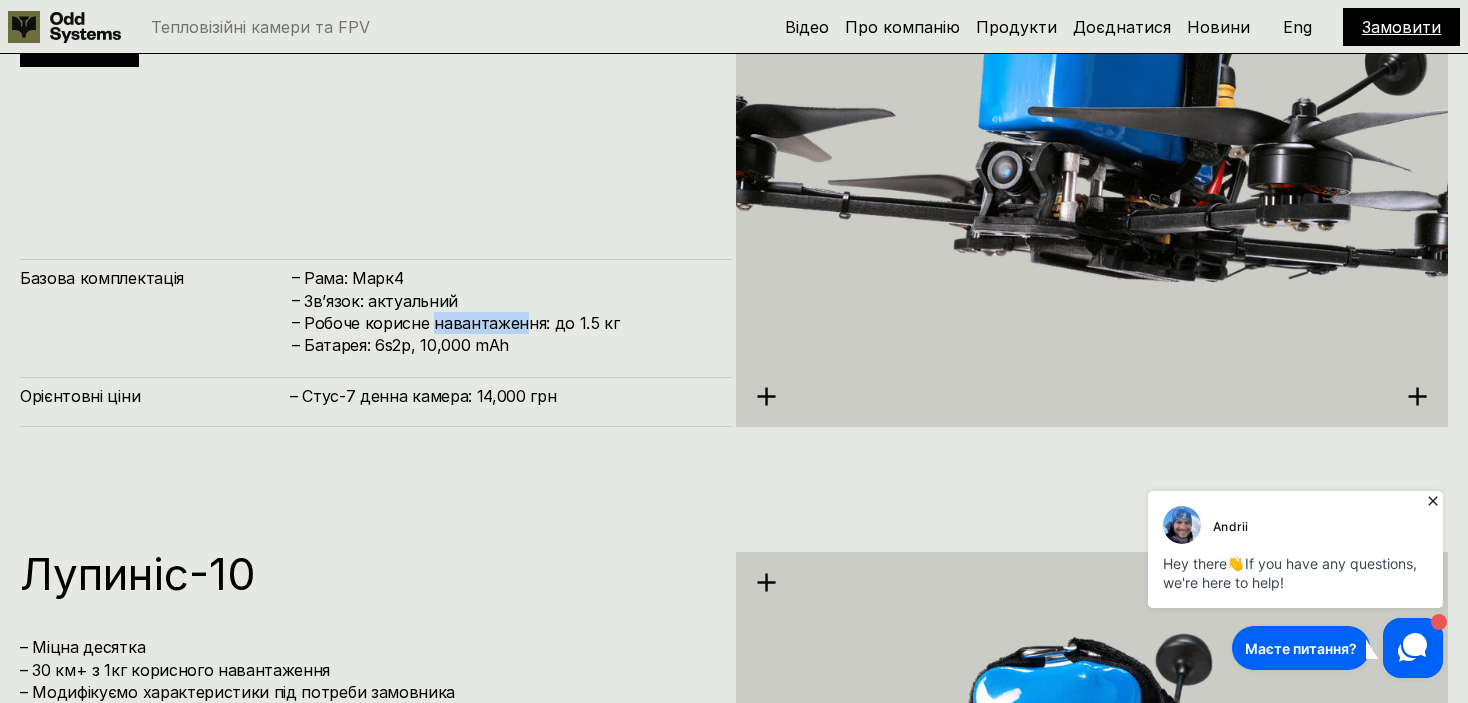click on "Робоче корисне навантаження: до 1.5 кг" at bounding box center [508, 323] 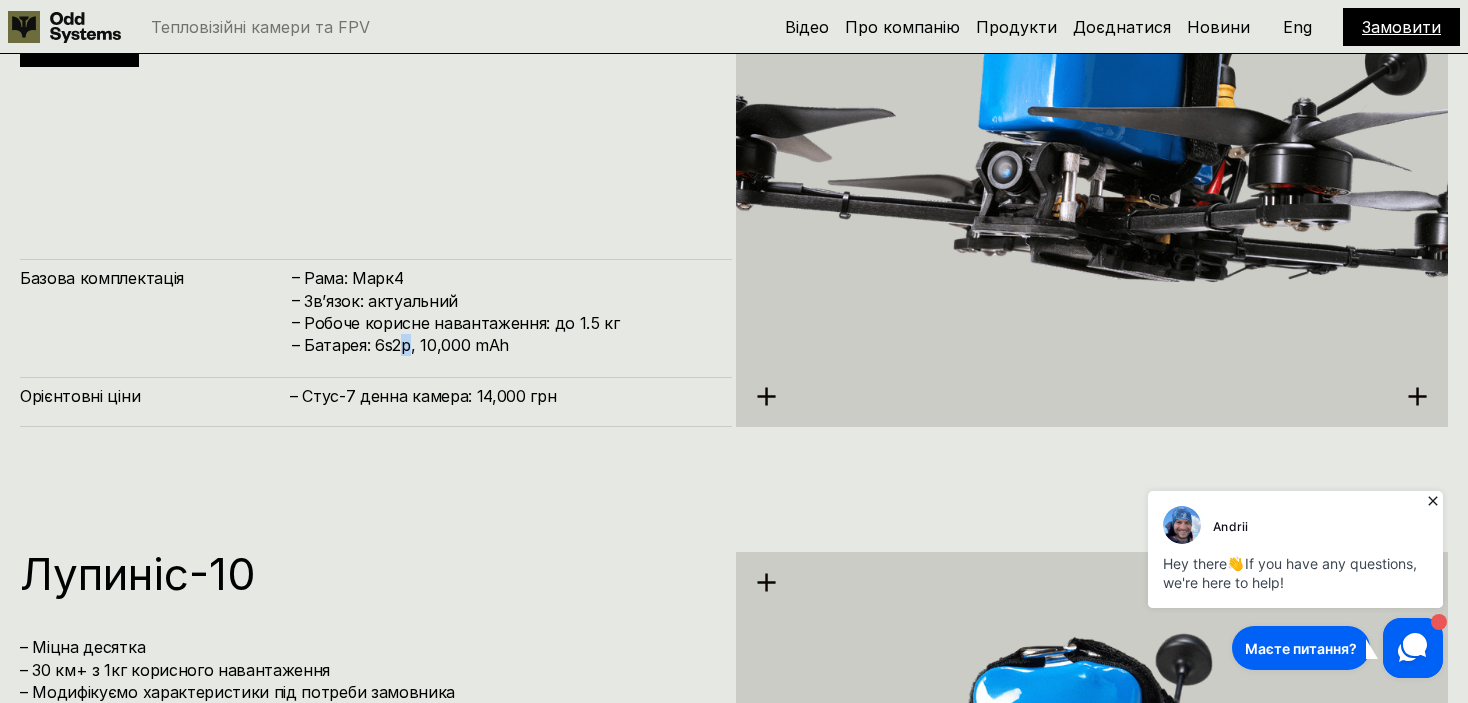 drag, startPoint x: 408, startPoint y: 342, endPoint x: 398, endPoint y: 341, distance: 10.049875 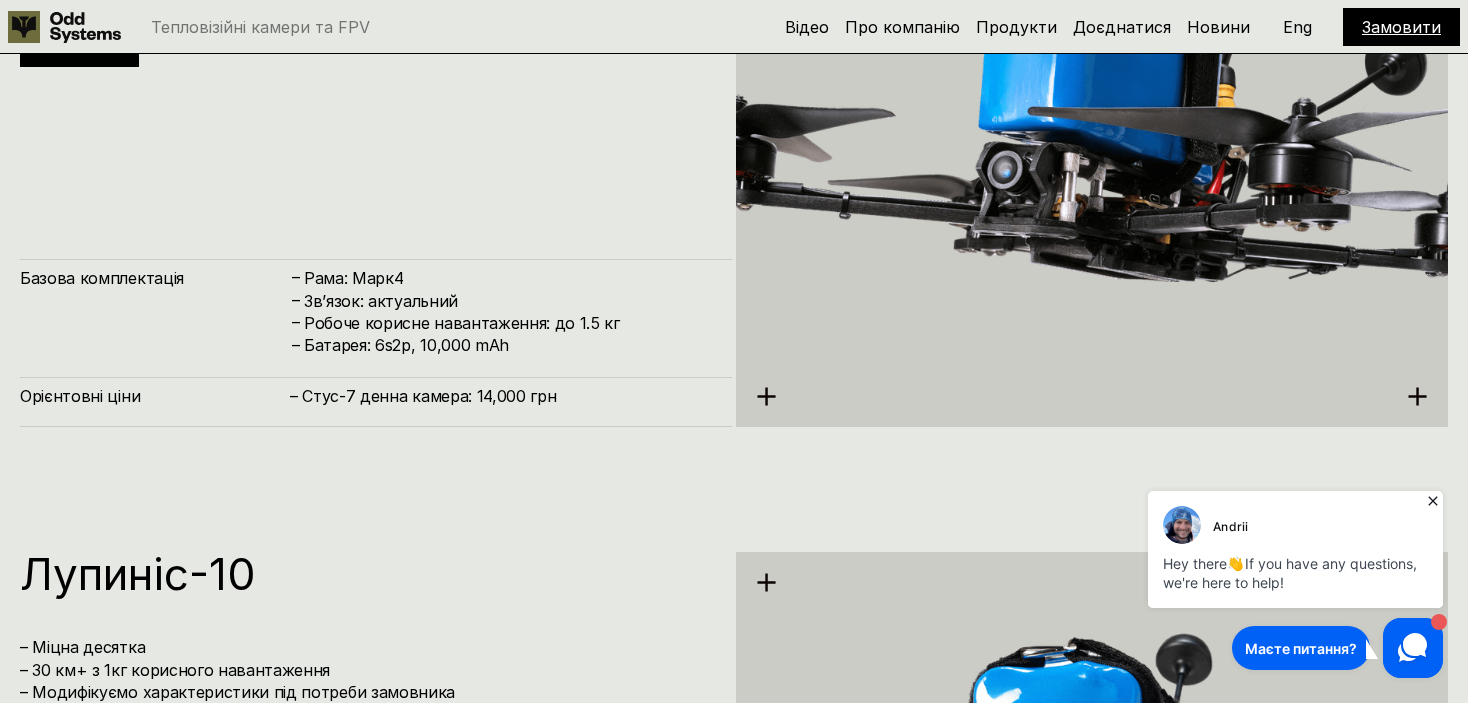 click on "Базова комплектація –  Рама: Марк4 –  Зв’язок: актуальний –  Робоче корисне навантаження: до 1.5 кг –  Батарея: 6s2p, 10,000 mAh Орієнтовні ціни – Стус-7 денна камера: 14,000 грн" at bounding box center [376, 343] 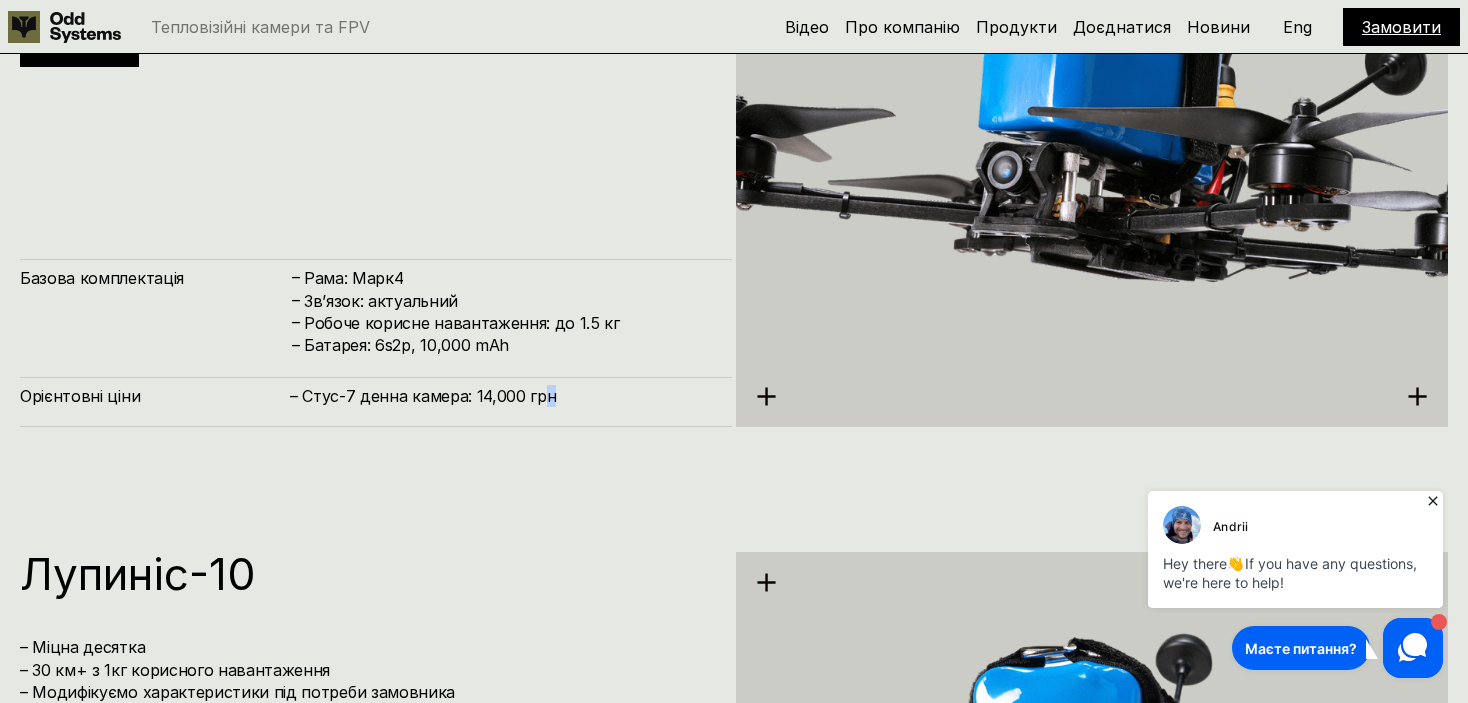 click on "Стус-7 – Міцна сімка  – Модифікуємо характеристики під потреби замовника Замовити Базова комплектація –  Рама: Марк4 –  Зв’язок: актуальний –  Робоче корисне навантаження: до 1.5 кг –  Батарея: 6s2p, 10,000 mAh Орієнтовні ціни – Стус-7 денна камера: 14,000 грн" at bounding box center (734, 135) 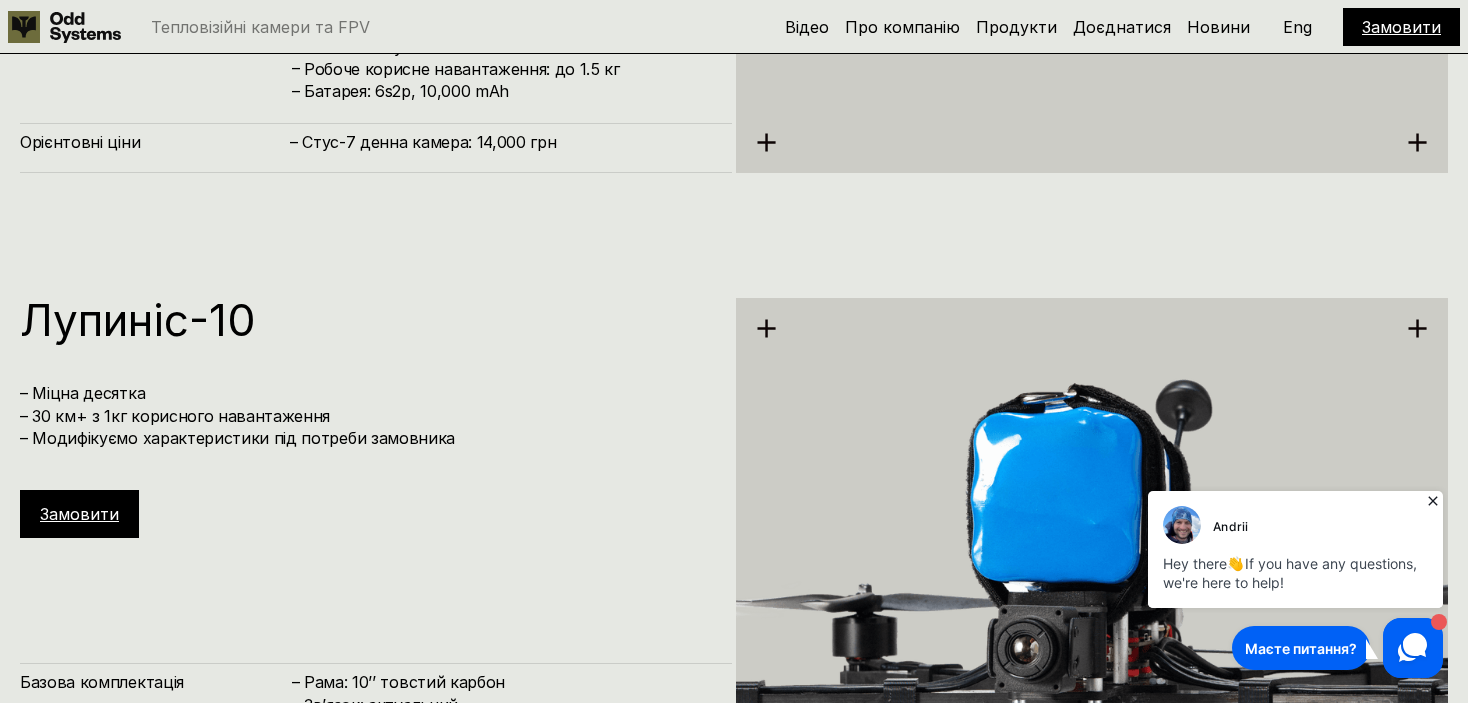 scroll, scrollTop: 6133, scrollLeft: 0, axis: vertical 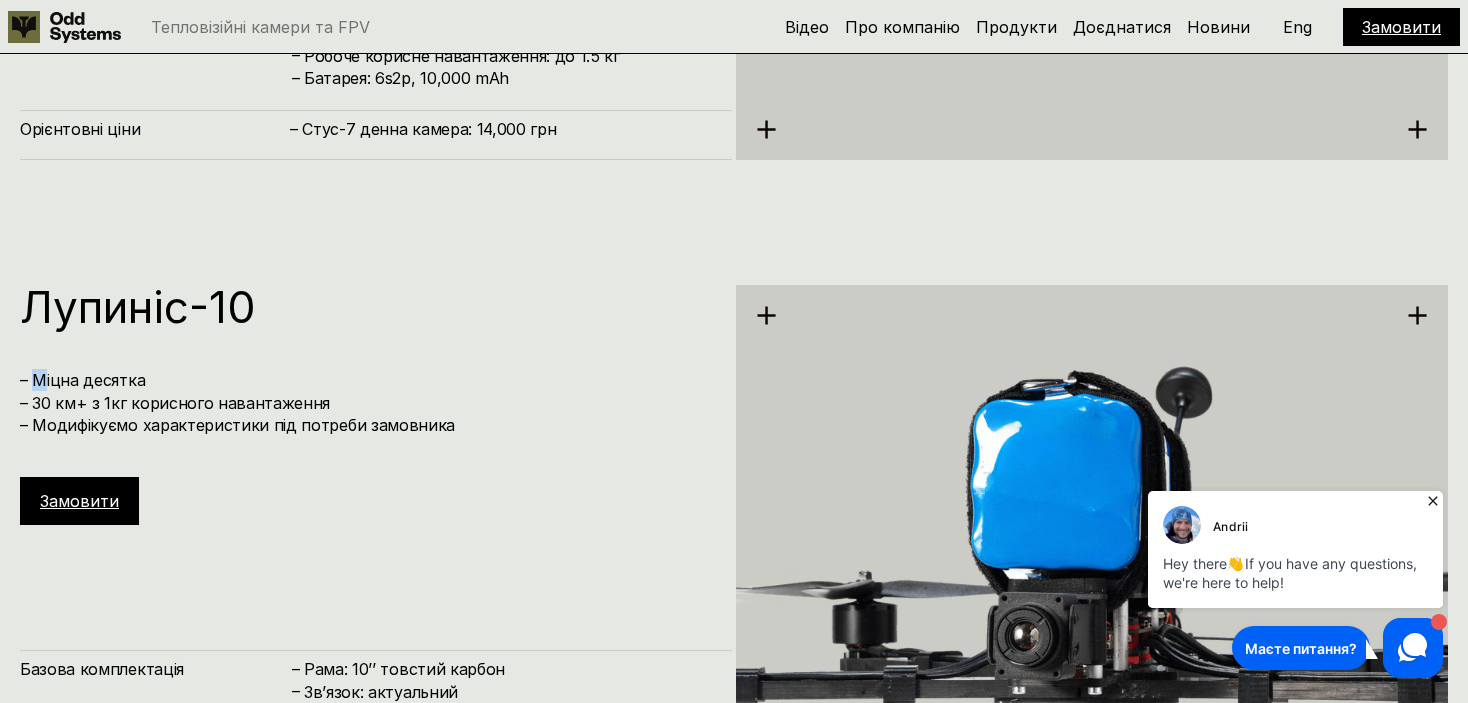 drag, startPoint x: 31, startPoint y: 367, endPoint x: 67, endPoint y: 372, distance: 36.345562 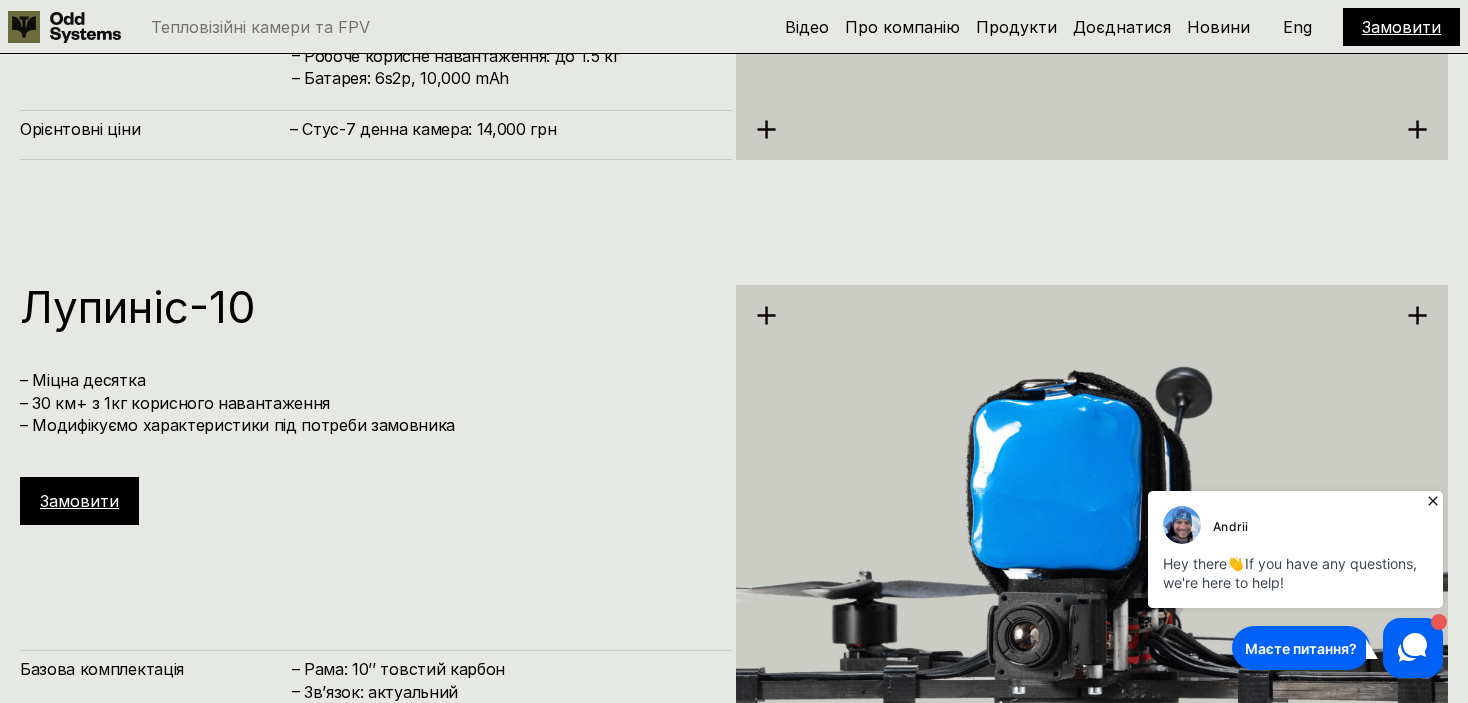 drag, startPoint x: 94, startPoint y: 375, endPoint x: 183, endPoint y: 391, distance: 90.426765 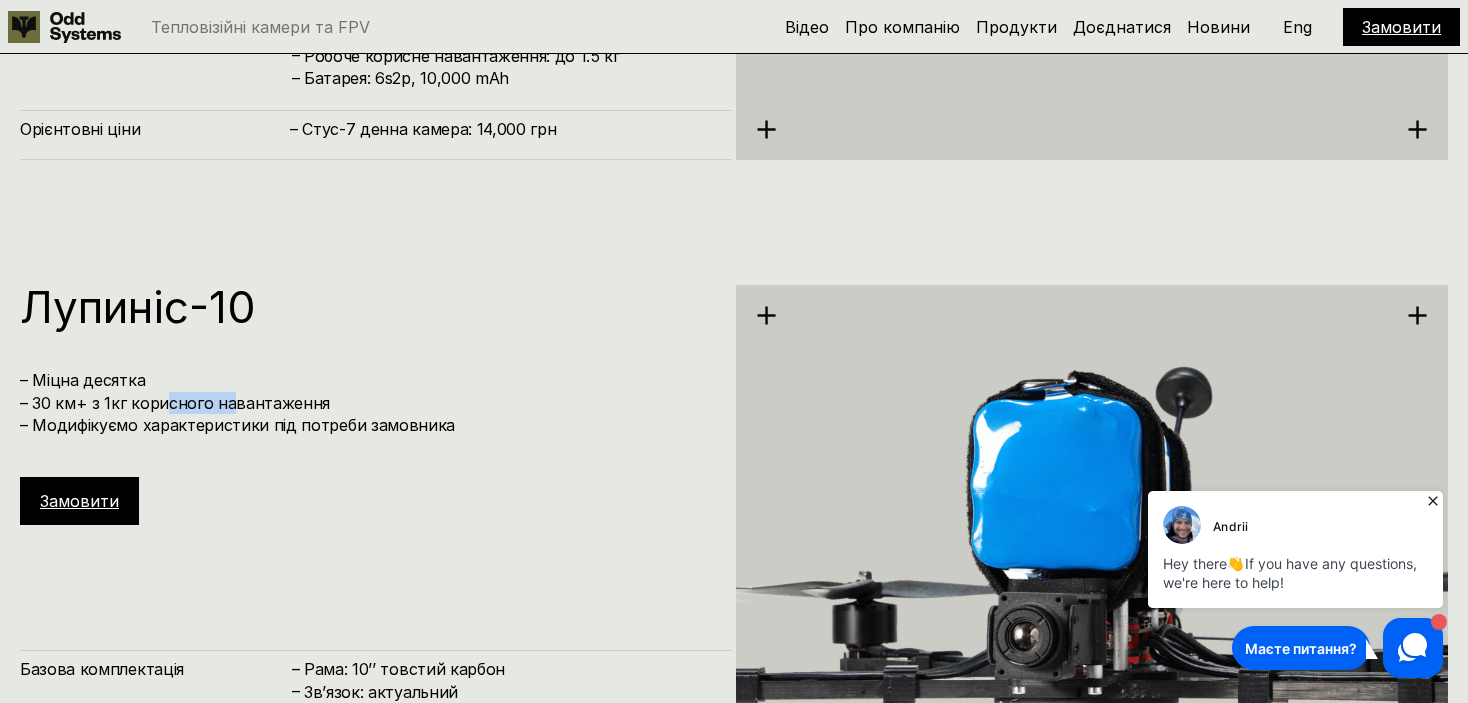 click on "– Міцна десятка   – 30 км+ з 1кг корисного навантаження  – Модифікуємо характеристики під потреби замовника" at bounding box center [366, 402] 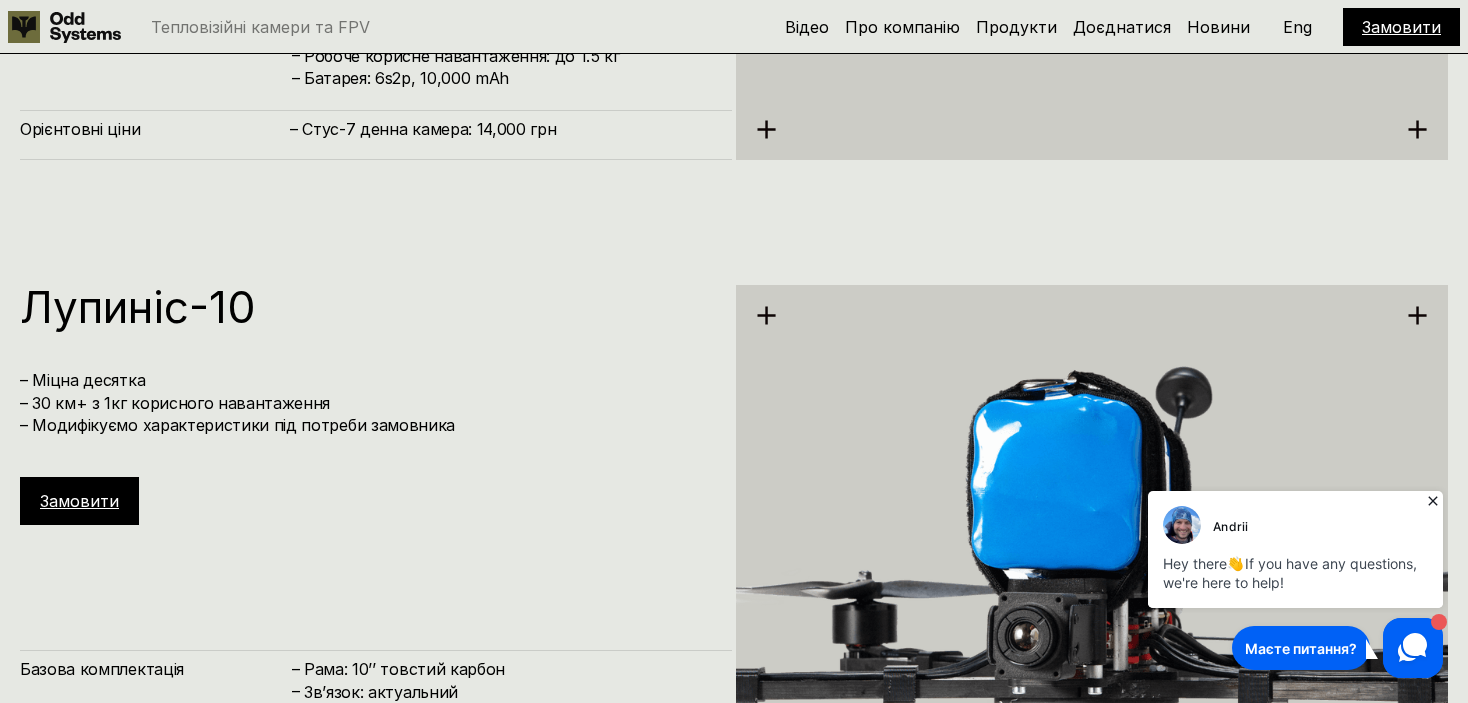 click on "– Міцна десятка   – 30 км+ з 1кг корисного навантаження  – Модифікуємо характеристики під потреби замовника" at bounding box center [366, 402] 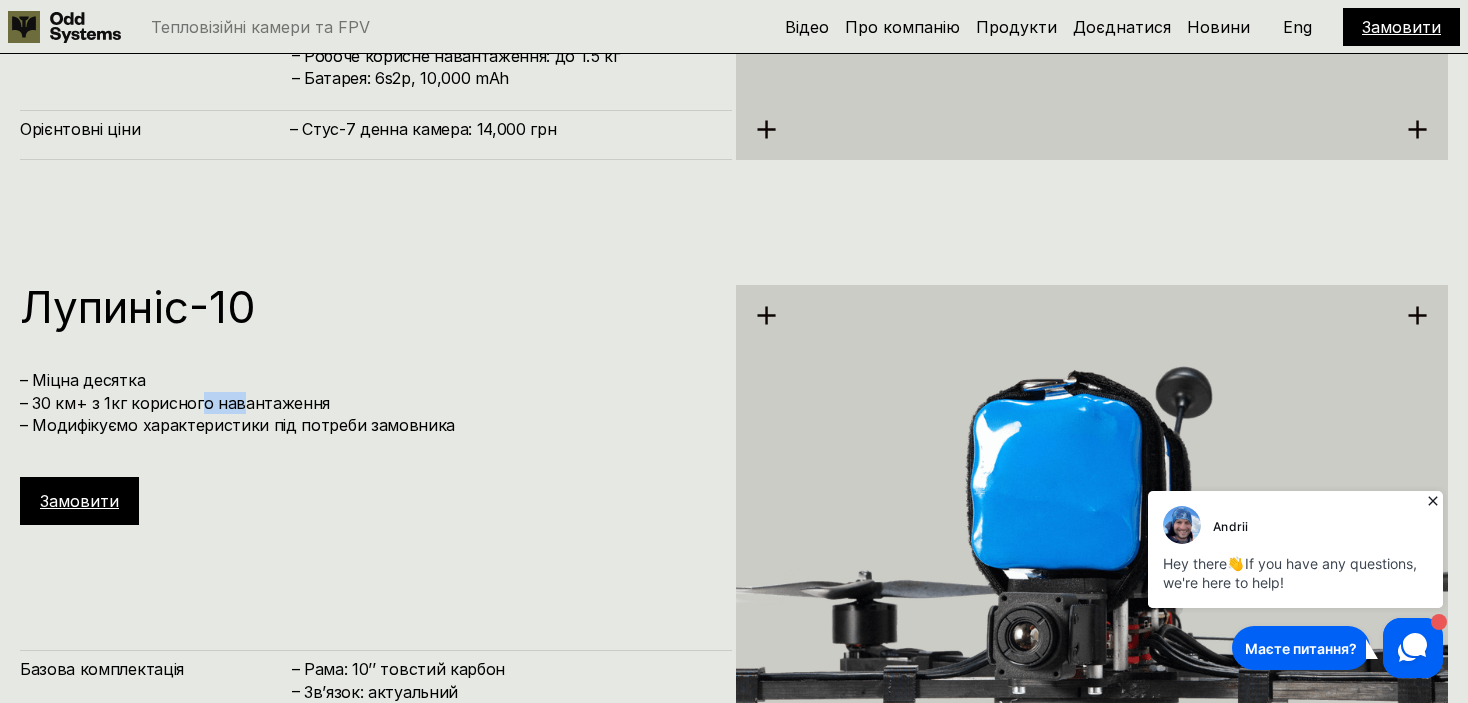 click on "– Міцна десятка   – 30 км+ з 1кг корисного навантаження  – Модифікуємо характеристики під потреби замовника" at bounding box center (366, 402) 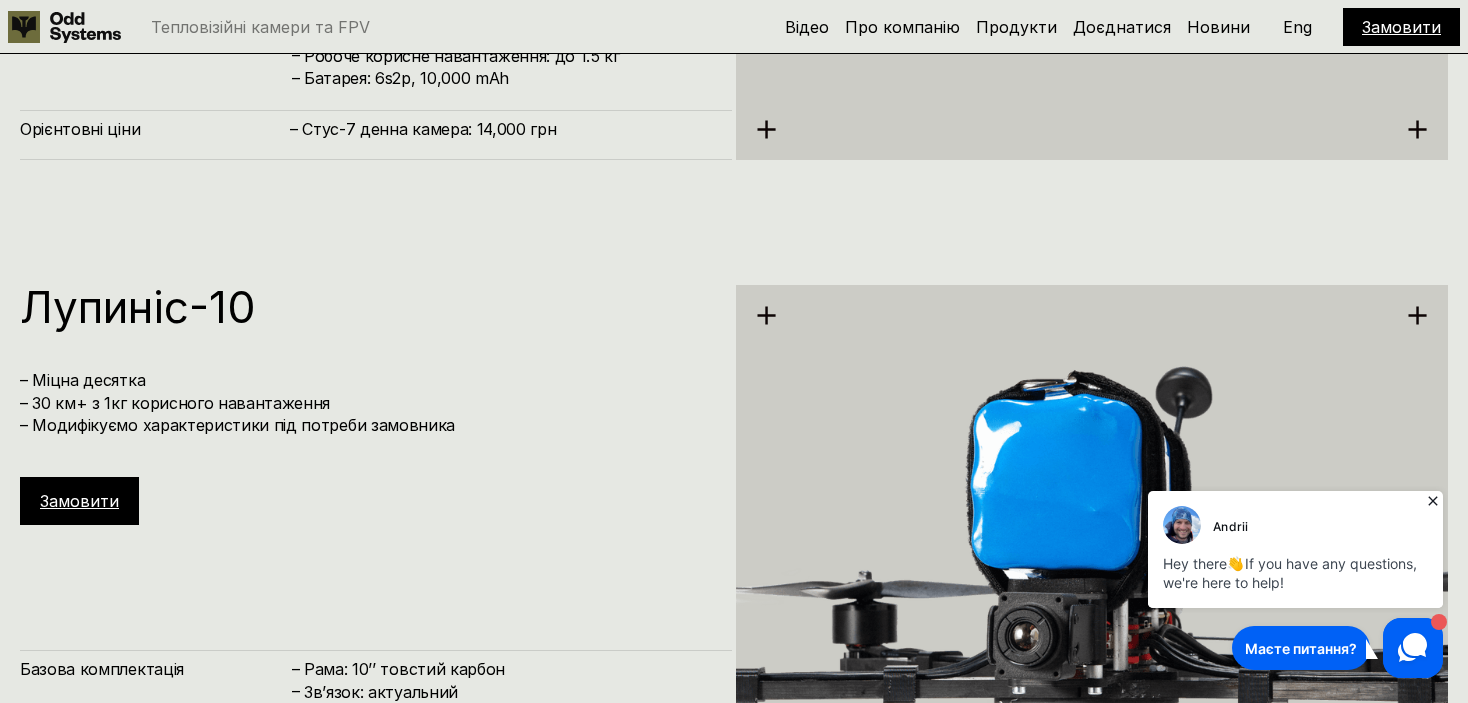 click on "– Міцна десятка   – 30 км+ з 1кг корисного навантаження  – Модифікуємо характеристики під потреби замовника" at bounding box center [366, 402] 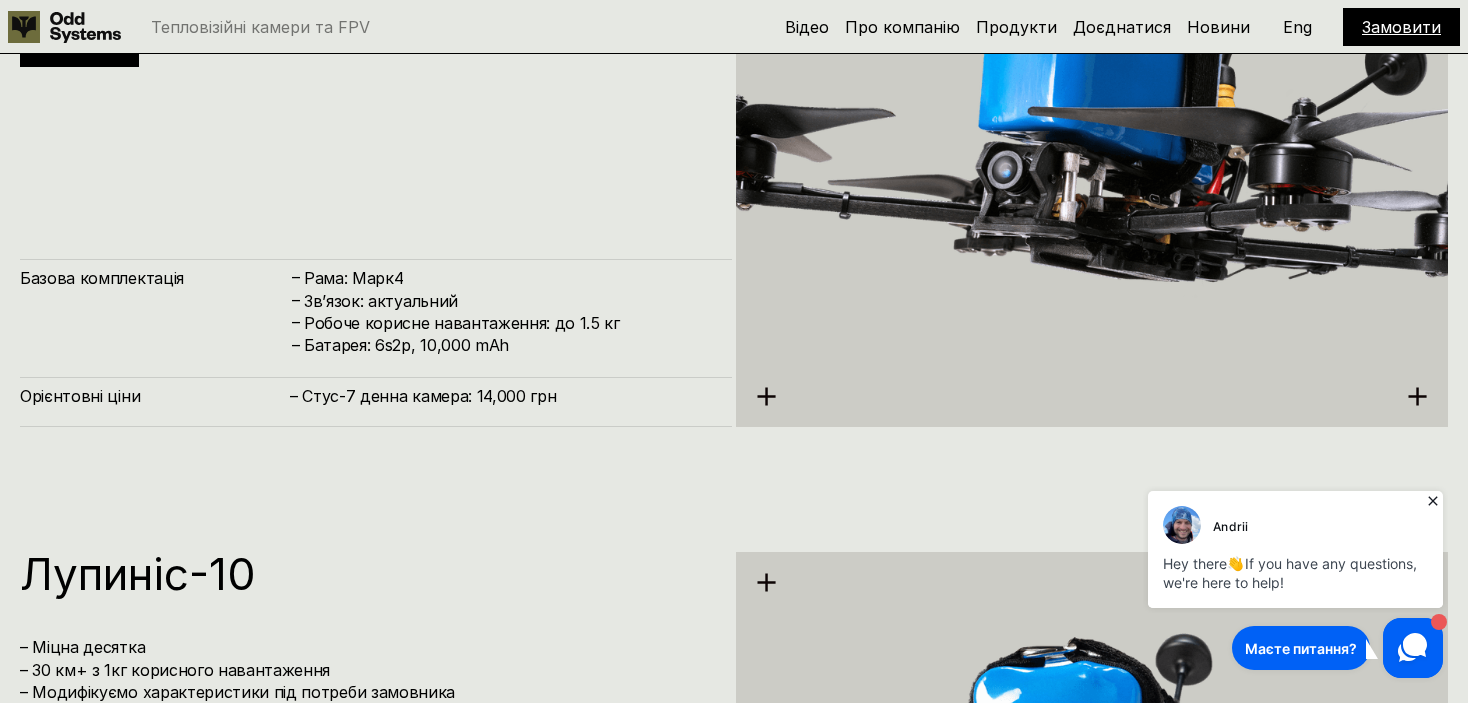 scroll, scrollTop: 6133, scrollLeft: 0, axis: vertical 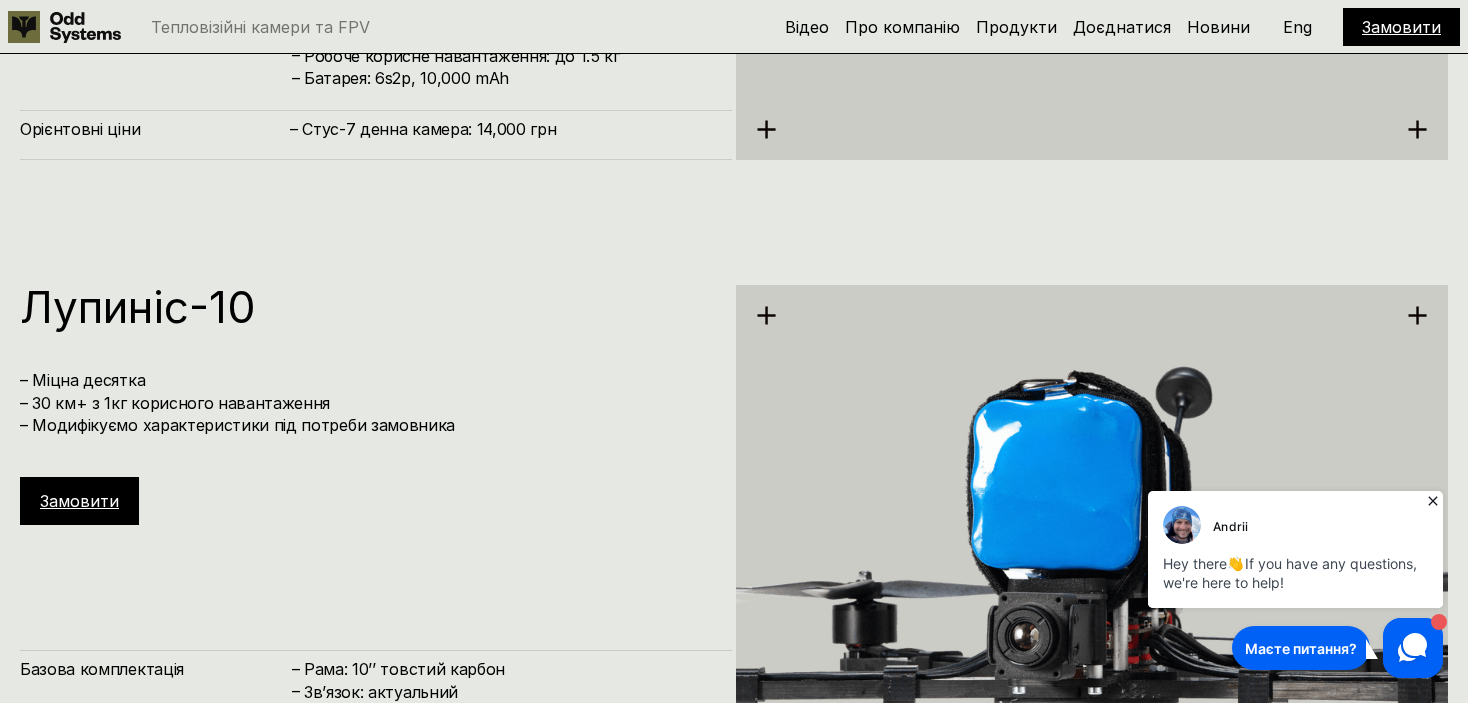 drag, startPoint x: 144, startPoint y: 383, endPoint x: 235, endPoint y: 388, distance: 91.13726 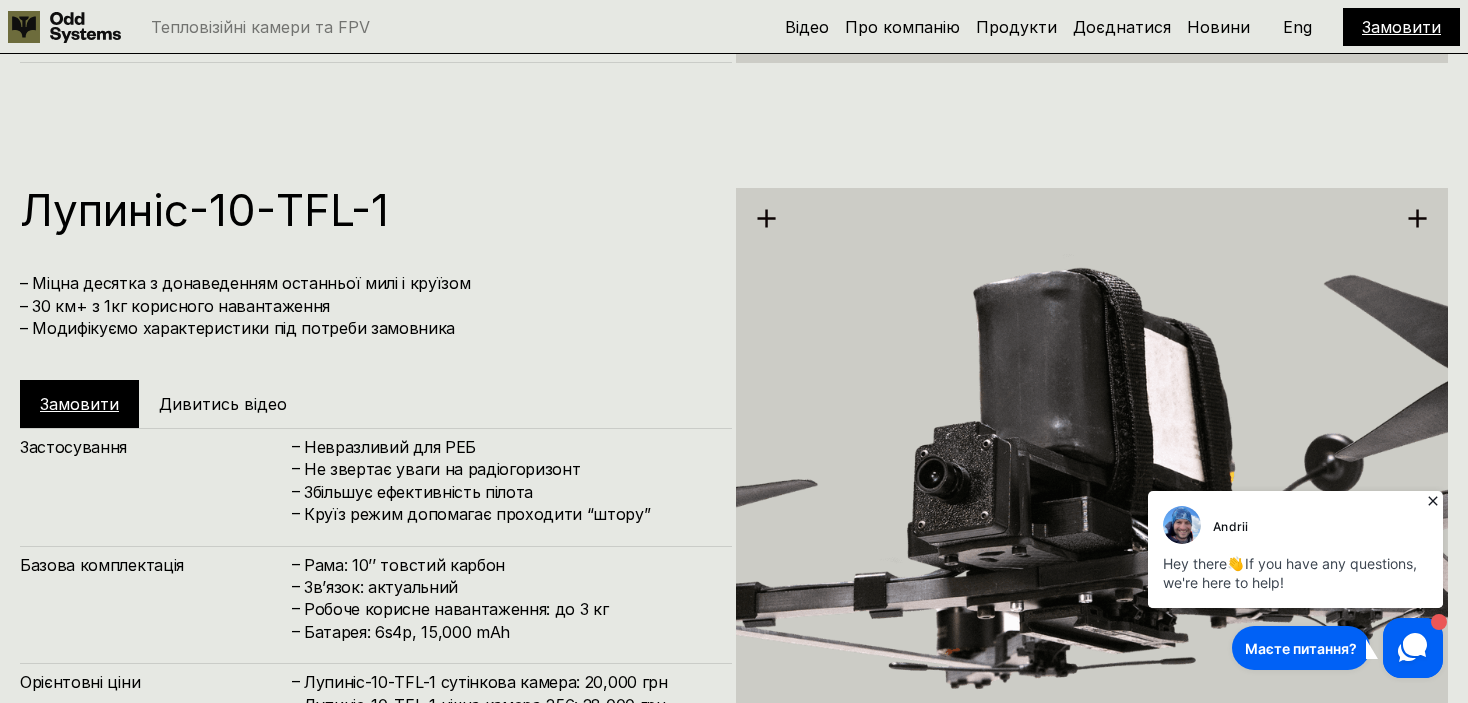 scroll, scrollTop: 7200, scrollLeft: 0, axis: vertical 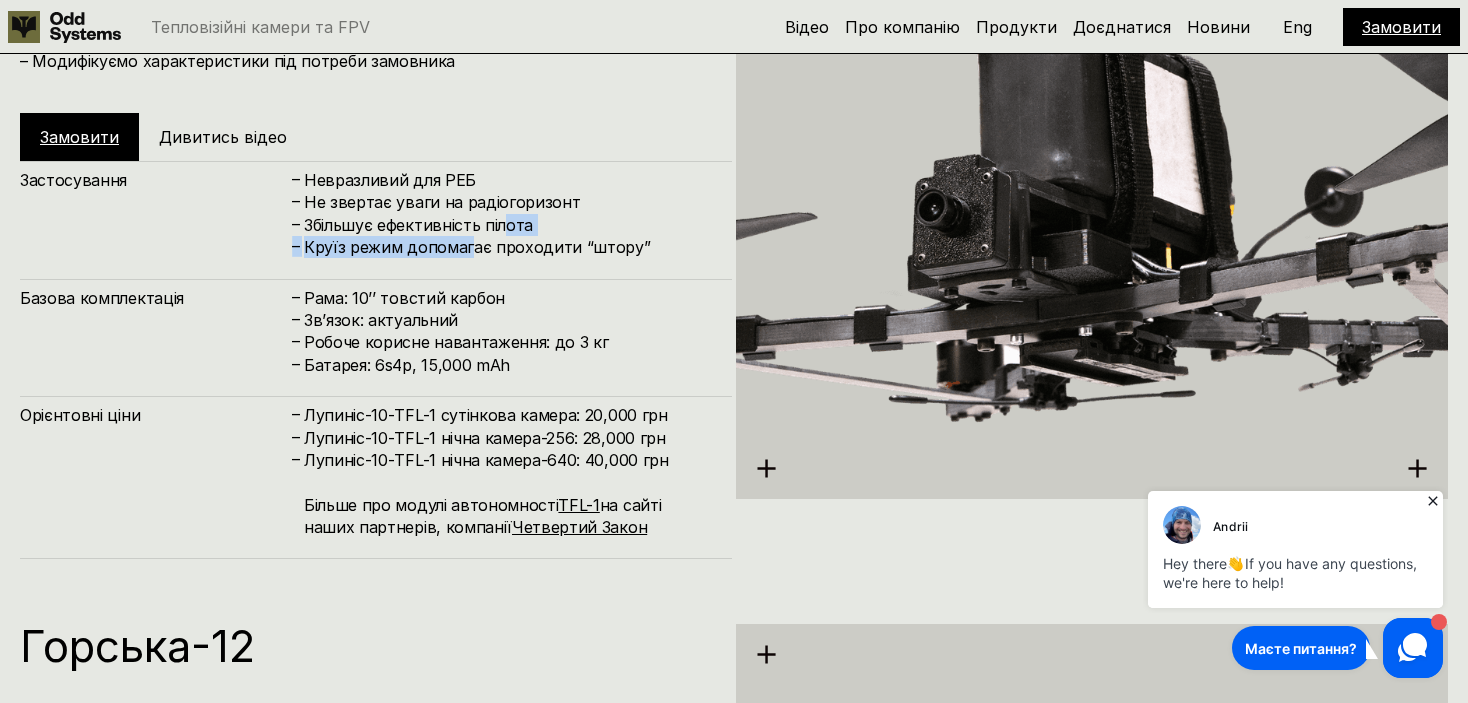 drag, startPoint x: 467, startPoint y: 249, endPoint x: 538, endPoint y: 258, distance: 71.568146 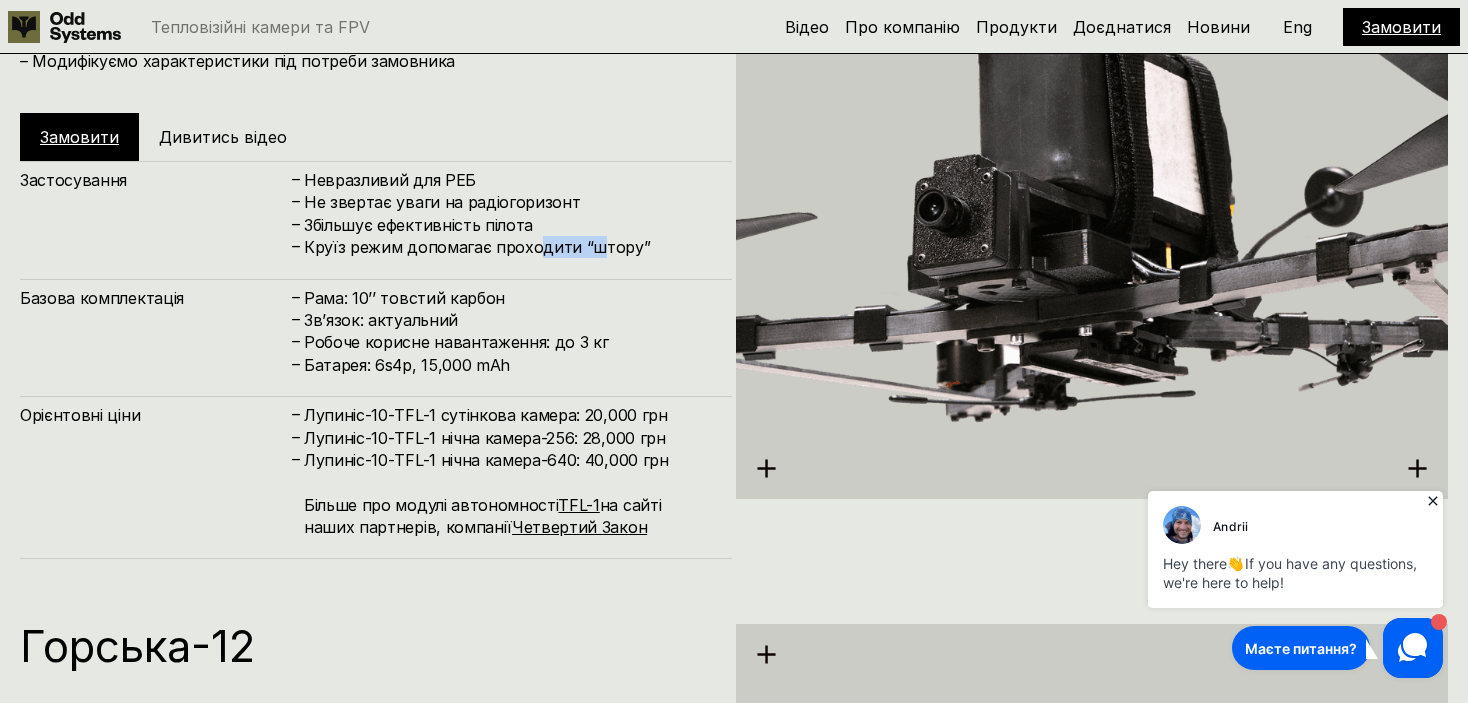 drag, startPoint x: 595, startPoint y: 256, endPoint x: 535, endPoint y: 256, distance: 60 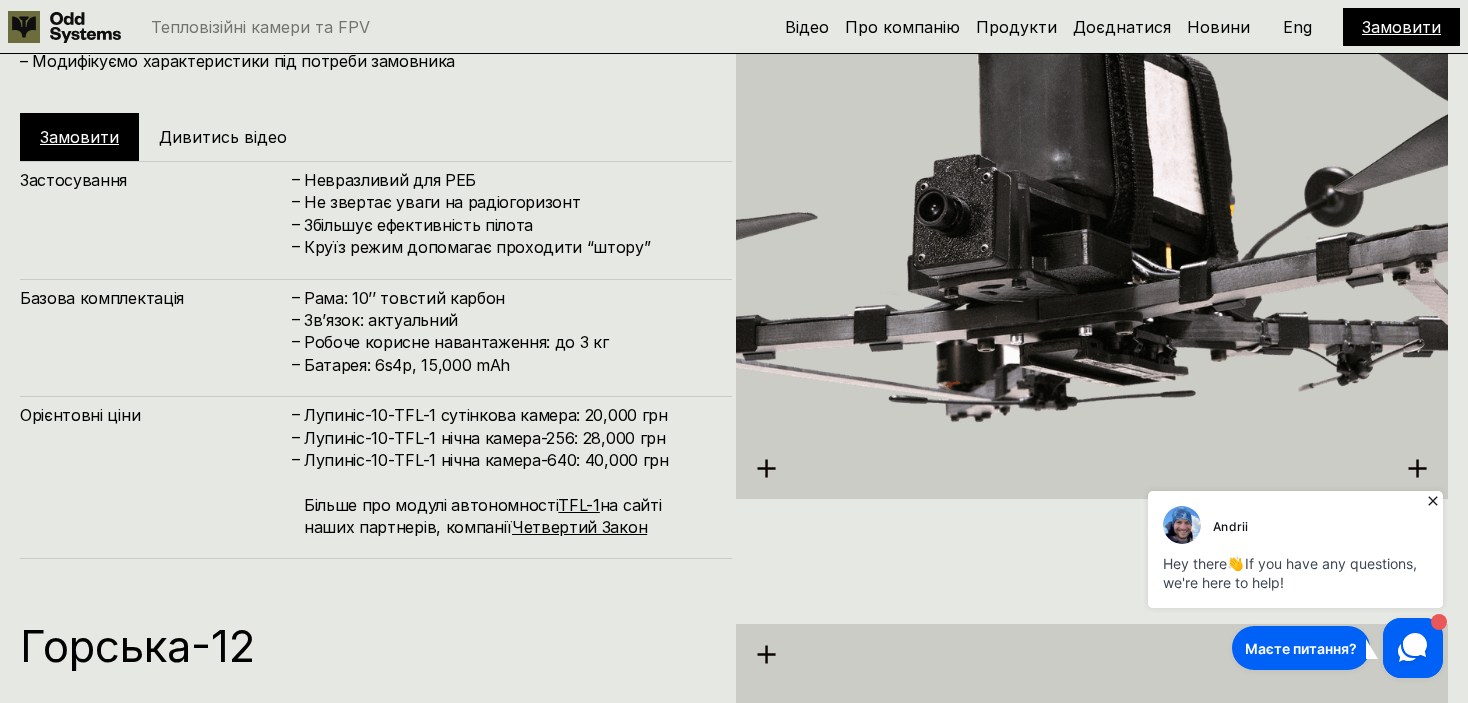 click on "Збільшує ефективність пілота" at bounding box center (508, 225) 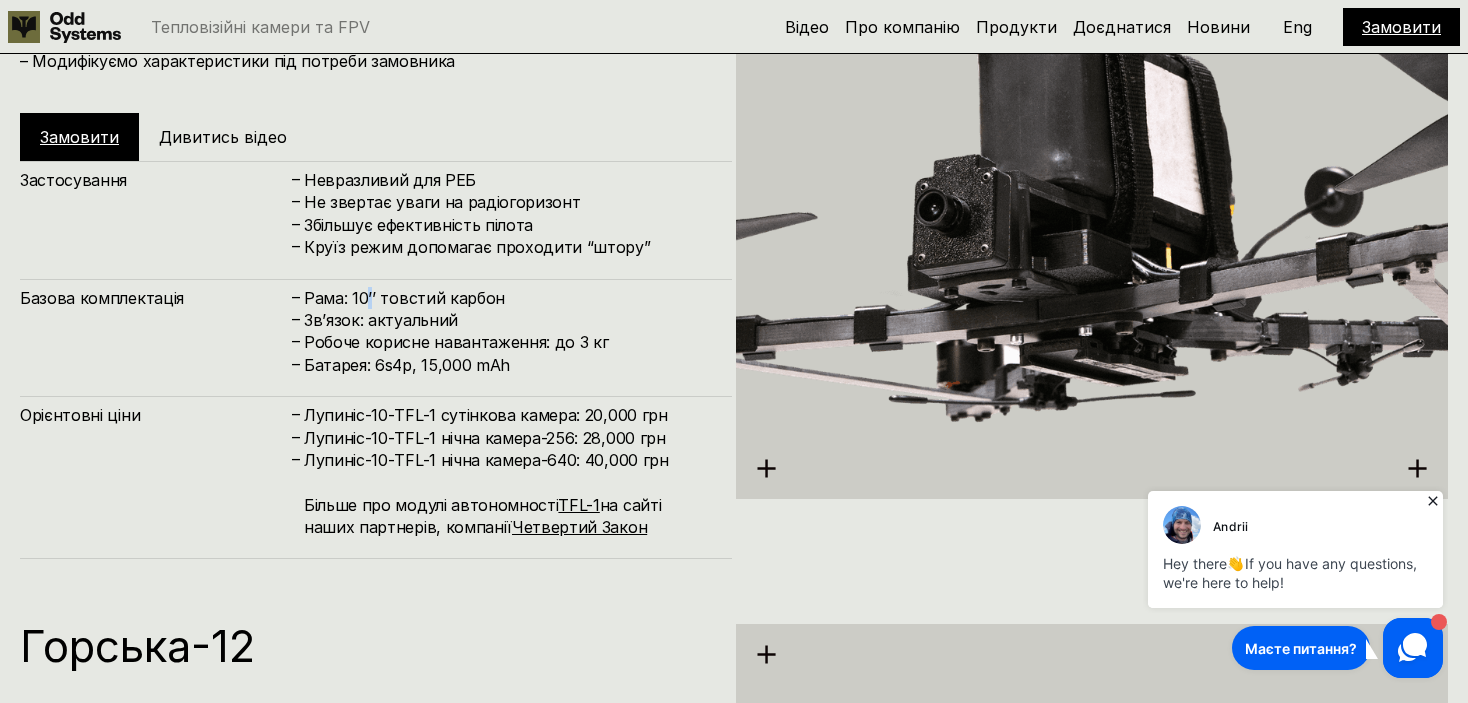click on "Застосування –  Невразливий для РЕБ –  Не звертає уваги на радіогоризонт –  Збільшує ефективність пілота –  Круїз режим допомагає проходити “штору” Базова комплектація –  Рама: 10’’ товстий карбон –  Зв’язок: актуальний –  Робоче корисне навантаження: до 3 кг –  Батарея: 6s4p, 15,000 mAh Орієнтовні ціни –  Лупиніс-10-TFL-1 сутінкова камера: 20,000 грн –  Лупиніс-10-TFL-1 нічна камера-256: 28,000 грн –  Лупиніс-10-TFL-1 нічна камера-640: 40,000 грн Більше про модулі автономності  TFL-1  на сайті наших партнерів, компанії  Четвертий Закон" at bounding box center (376, 360) 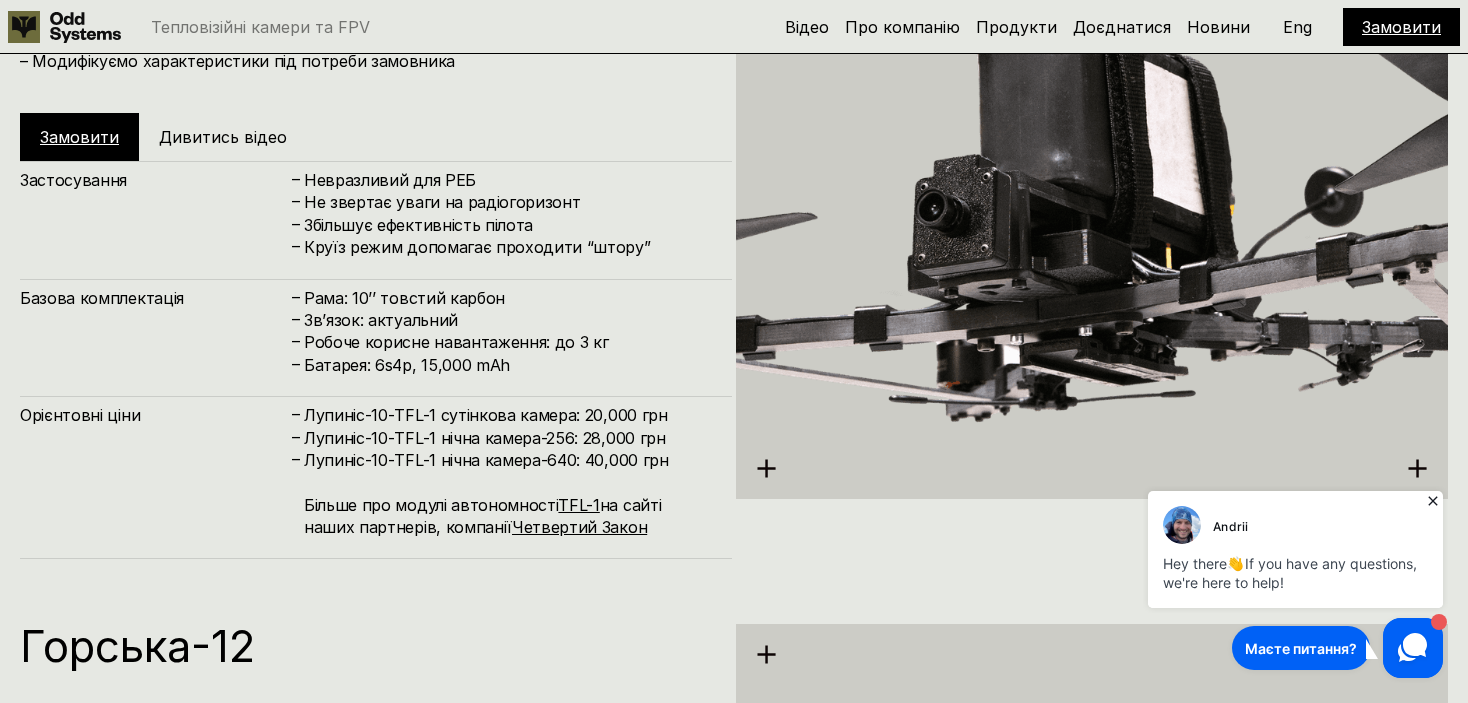 click on "Застосування –  Невразливий для РЕБ –  Не звертає уваги на радіогоризонт –  Збільшує ефективність пілота –  Круїз режим допомагає проходити “штору” Базова комплектація –  Рама: 10’’ товстий карбон –  Зв’язок: актуальний –  Робоче корисне навантаження: до 3 кг –  Батарея: 6s4p, 15,000 mAh Орієнтовні ціни –  Лупиніс-10-TFL-1 сутінкова камера: 20,000 грн –  Лупиніс-10-TFL-1 нічна камера-256: 28,000 грн –  Лупиніс-10-TFL-1 нічна камера-640: 40,000 грн Більше про модулі автономності  TFL-1  на сайті наших партнерів, компанії  Четвертий Закон" at bounding box center (376, 360) 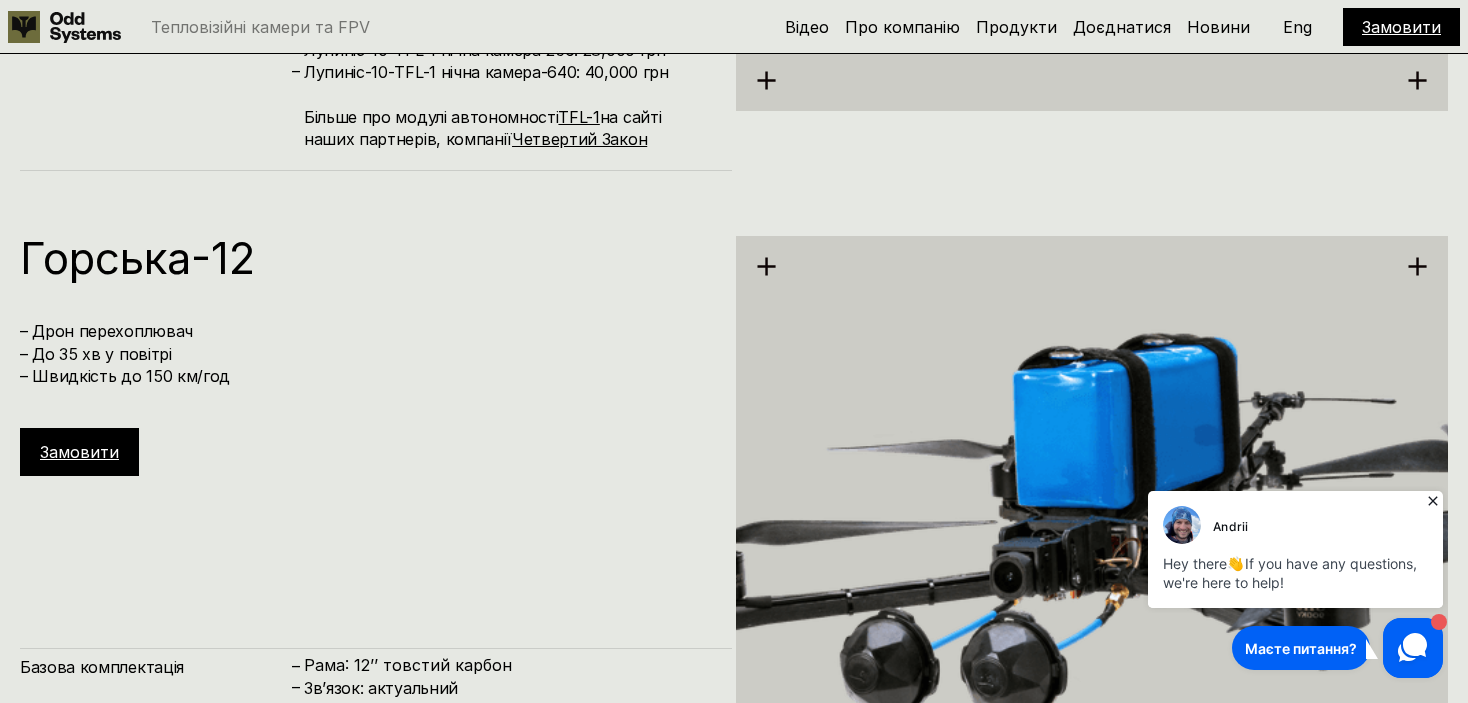 scroll, scrollTop: 7733, scrollLeft: 0, axis: vertical 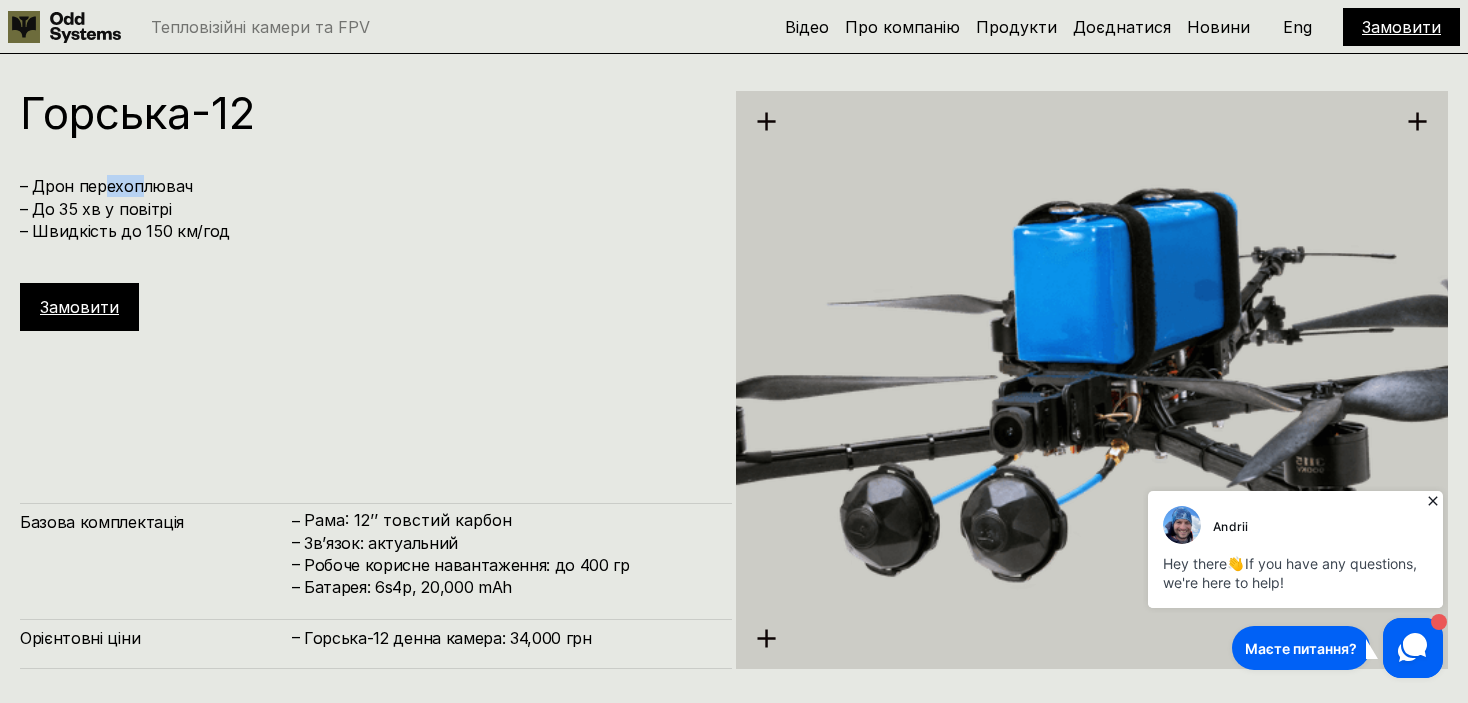 drag, startPoint x: 105, startPoint y: 172, endPoint x: 183, endPoint y: 180, distance: 78.40918 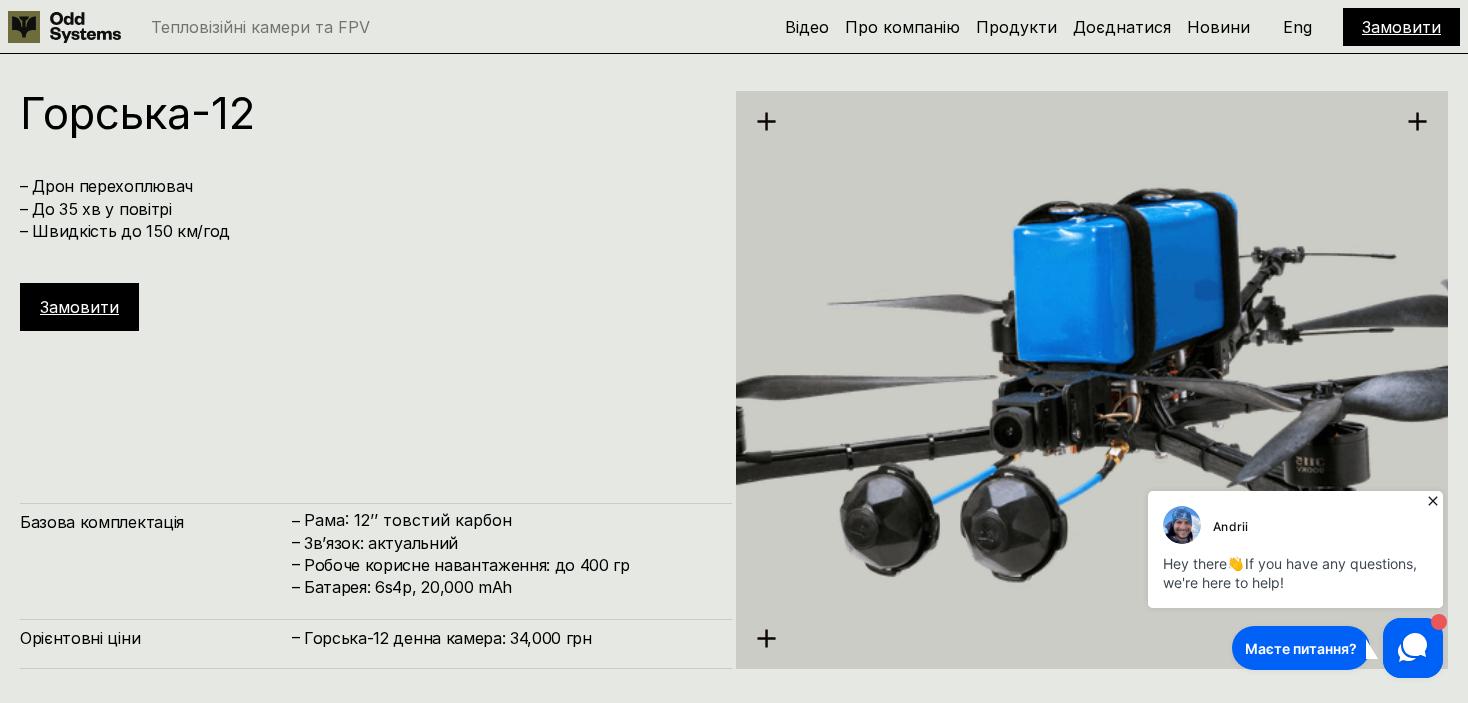 click on "– Дрон перехоплювач  – До 35 хв у повітрі  – Швидкість до 150 км/год" at bounding box center (366, 208) 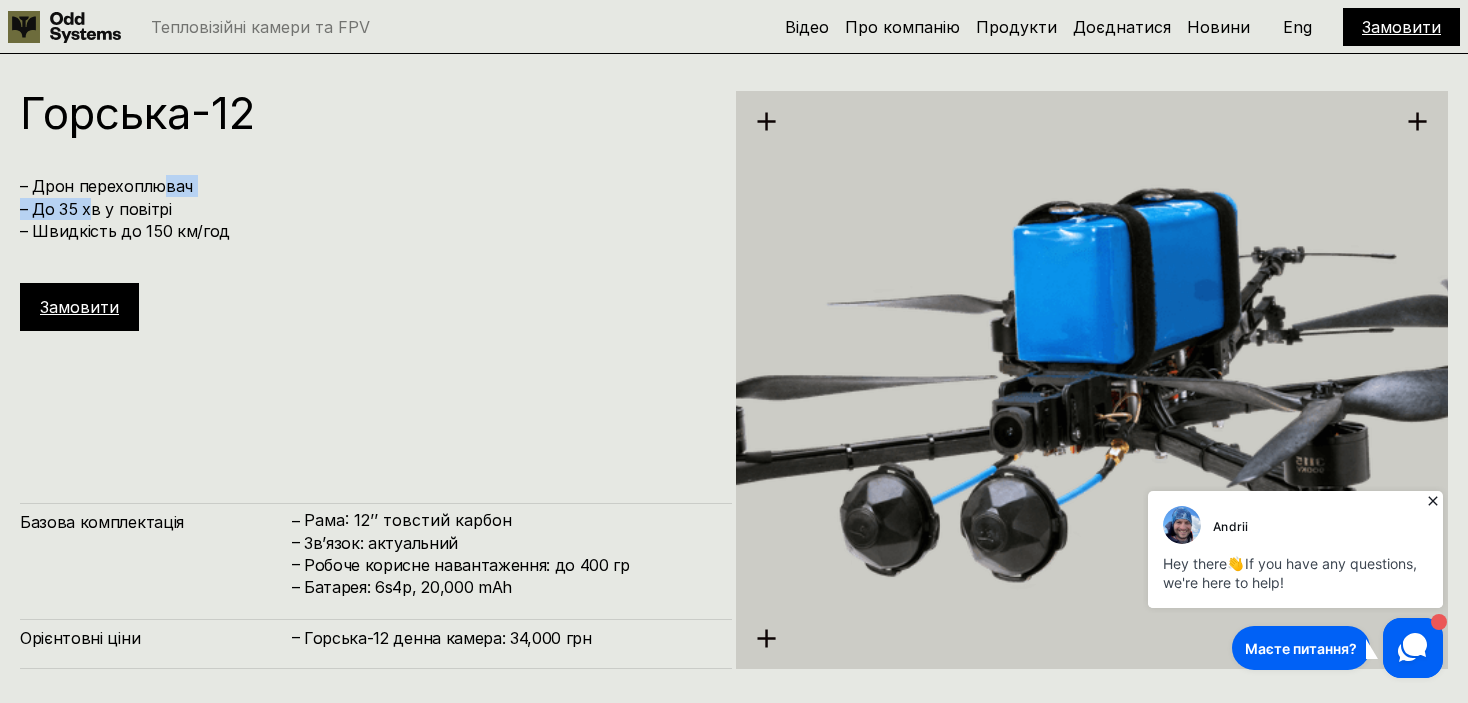 drag, startPoint x: 163, startPoint y: 191, endPoint x: 82, endPoint y: 203, distance: 81.88406 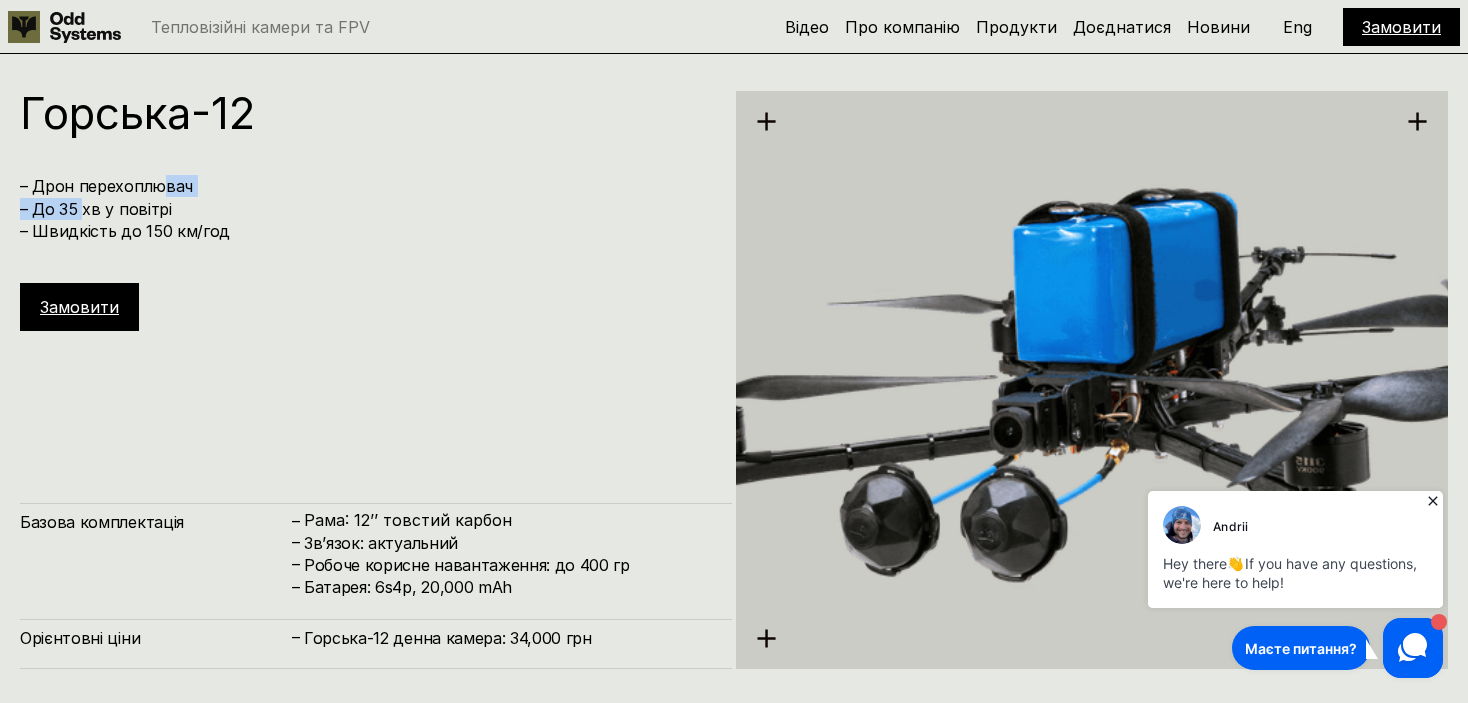 click on "– Дрон перехоплювач  – До 35 хв у повітрі  – Швидкість до 150 км/год" at bounding box center [366, 208] 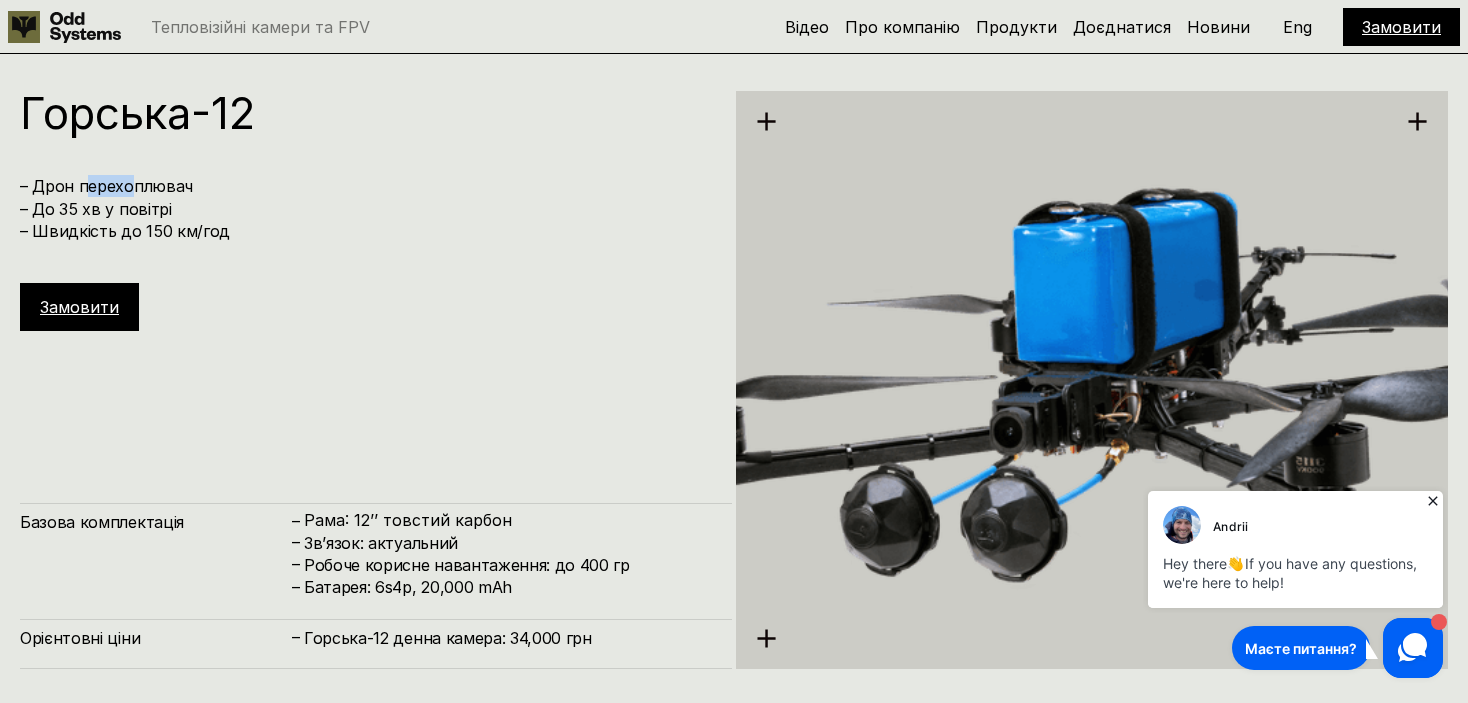 drag, startPoint x: 105, startPoint y: 193, endPoint x: 109, endPoint y: 218, distance: 25.317978 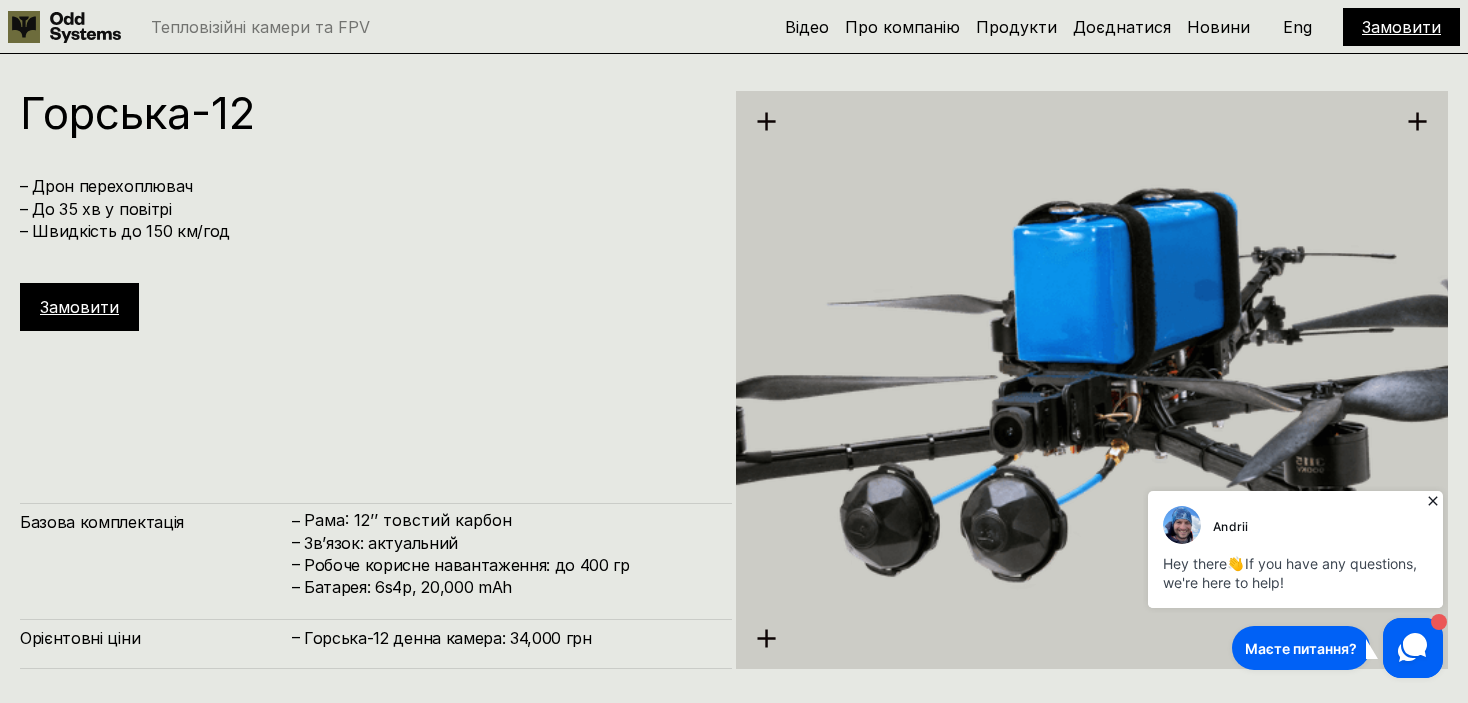 click on "– Дрон перехоплювач  – До 35 хв у повітрі  – Швидкість до 150 км/год" at bounding box center (366, 208) 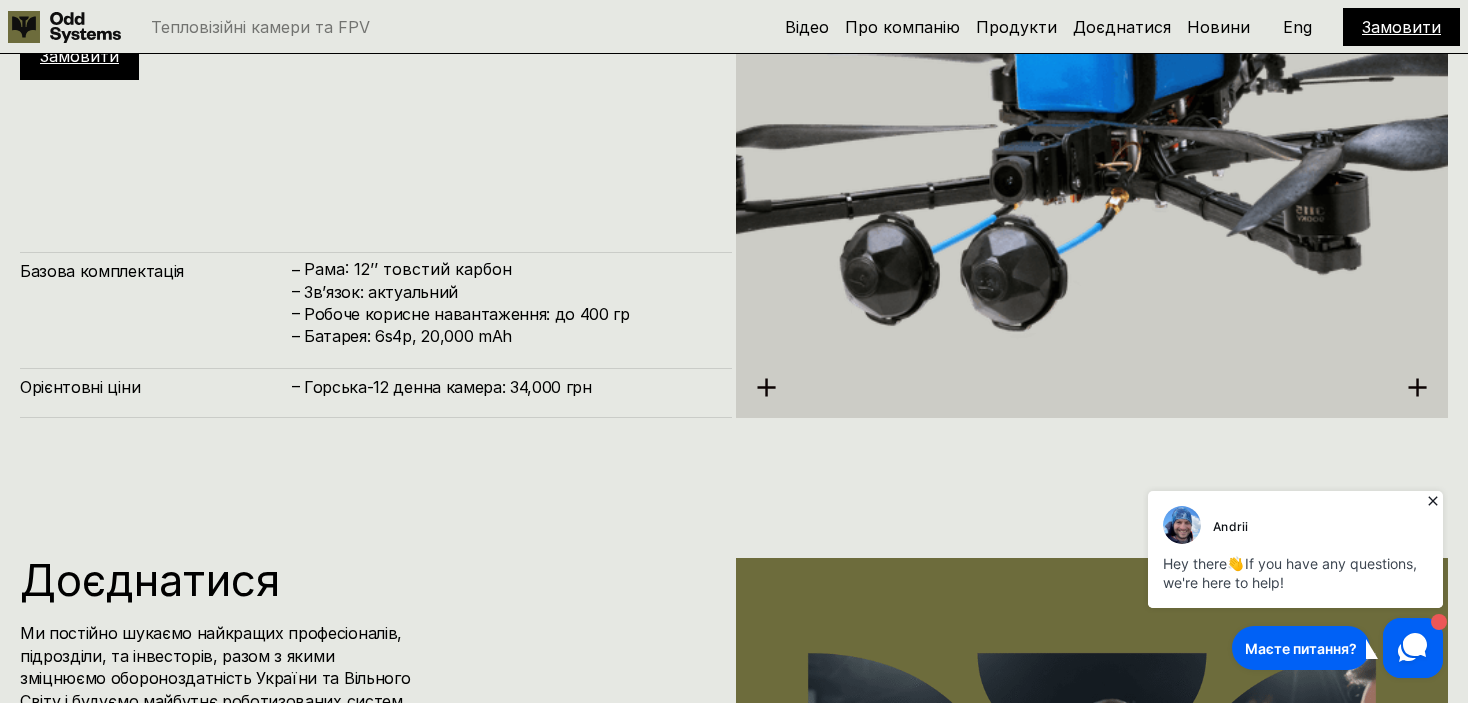 scroll, scrollTop: 8000, scrollLeft: 0, axis: vertical 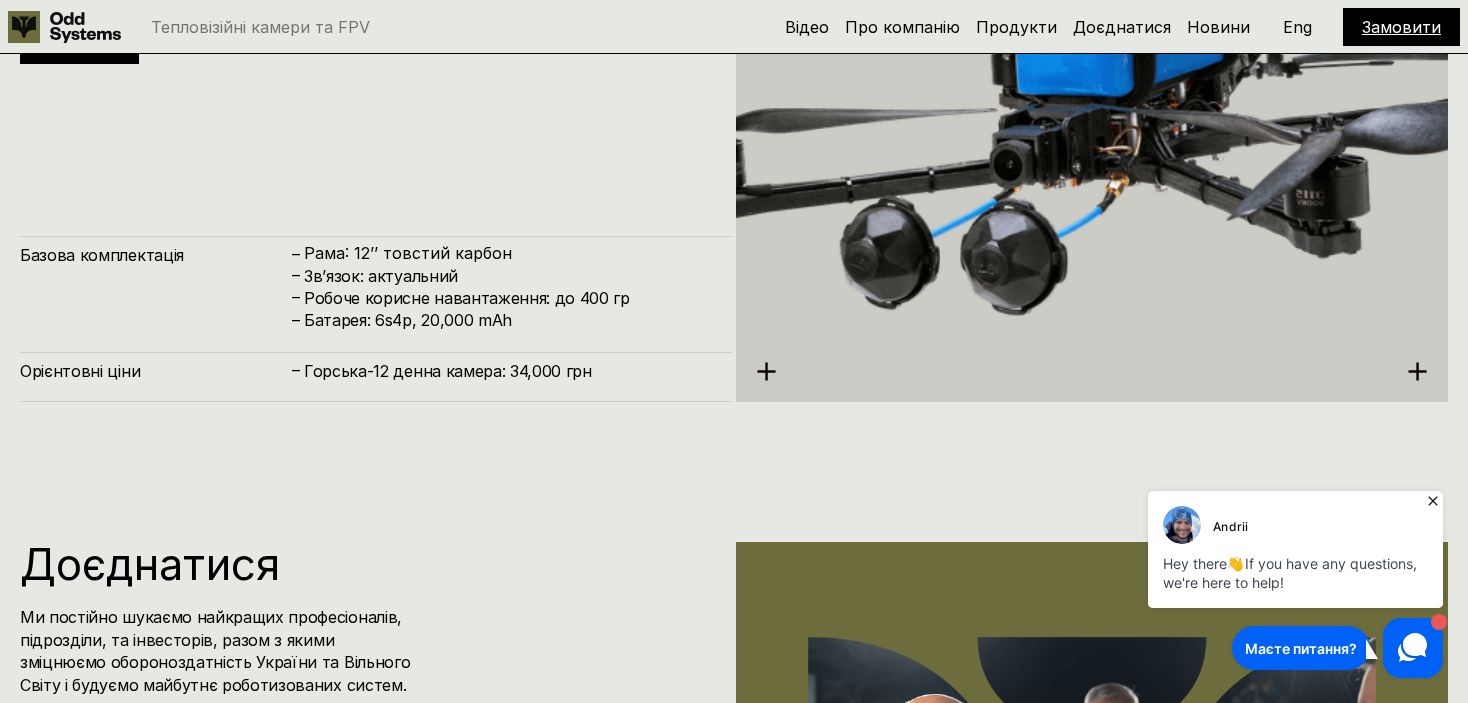 click on "Робоче корисне навантаження: до 400 гр" at bounding box center (508, 298) 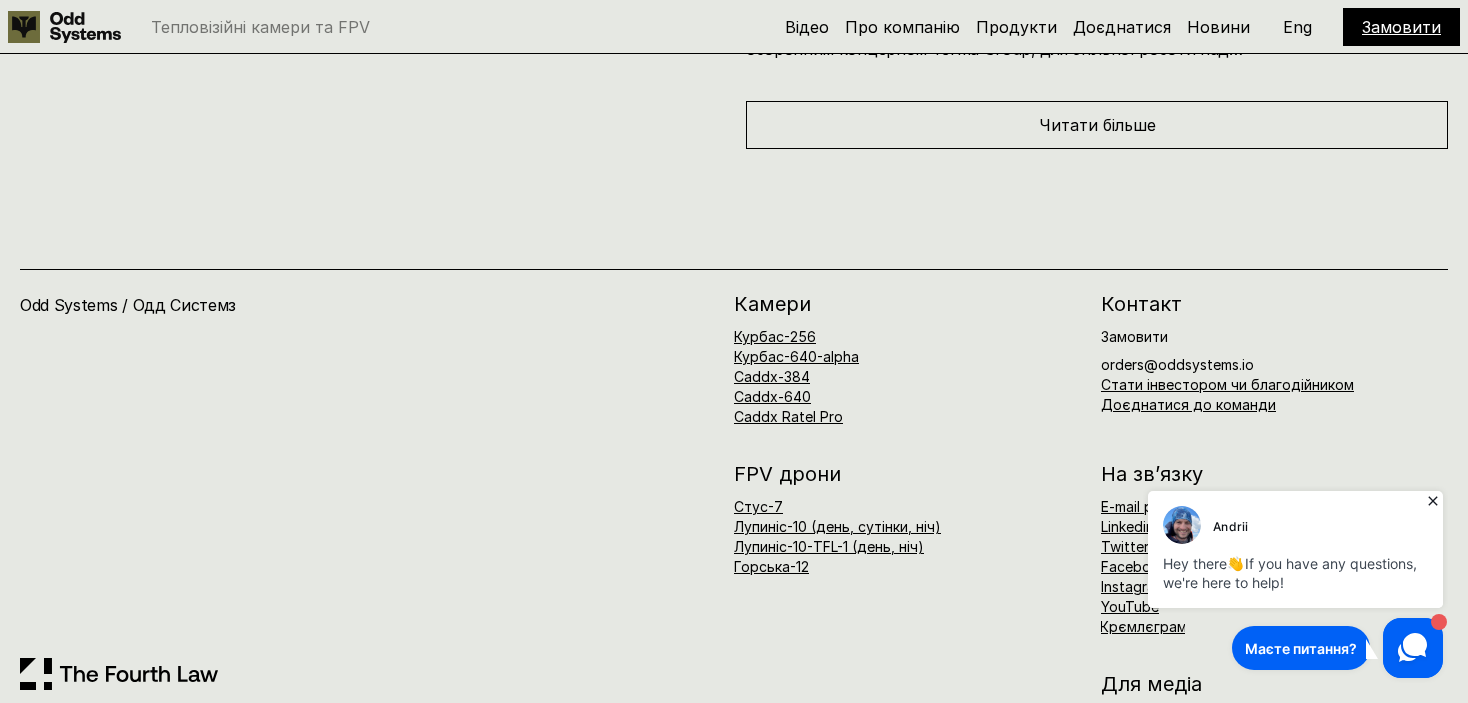 scroll, scrollTop: 10183, scrollLeft: 0, axis: vertical 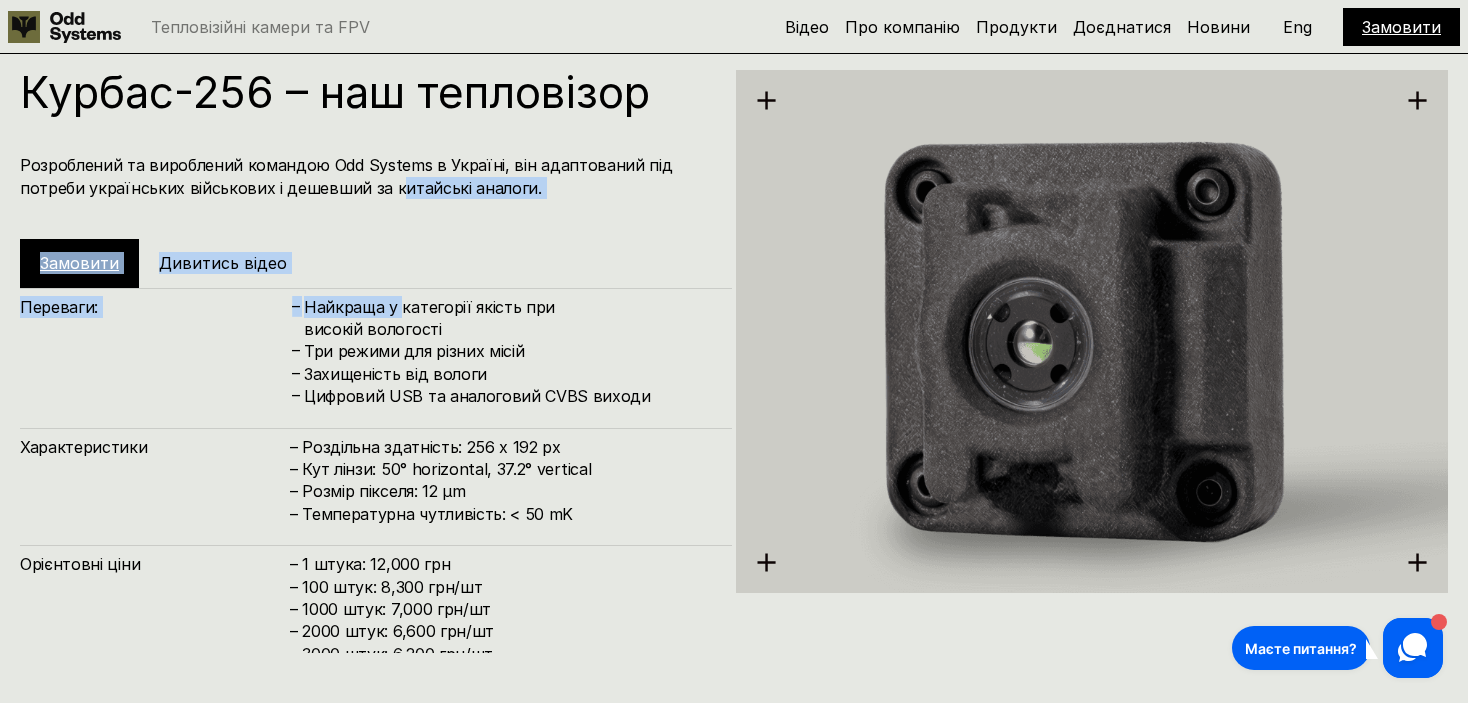 drag, startPoint x: 393, startPoint y: 206, endPoint x: 404, endPoint y: 316, distance: 110.54863 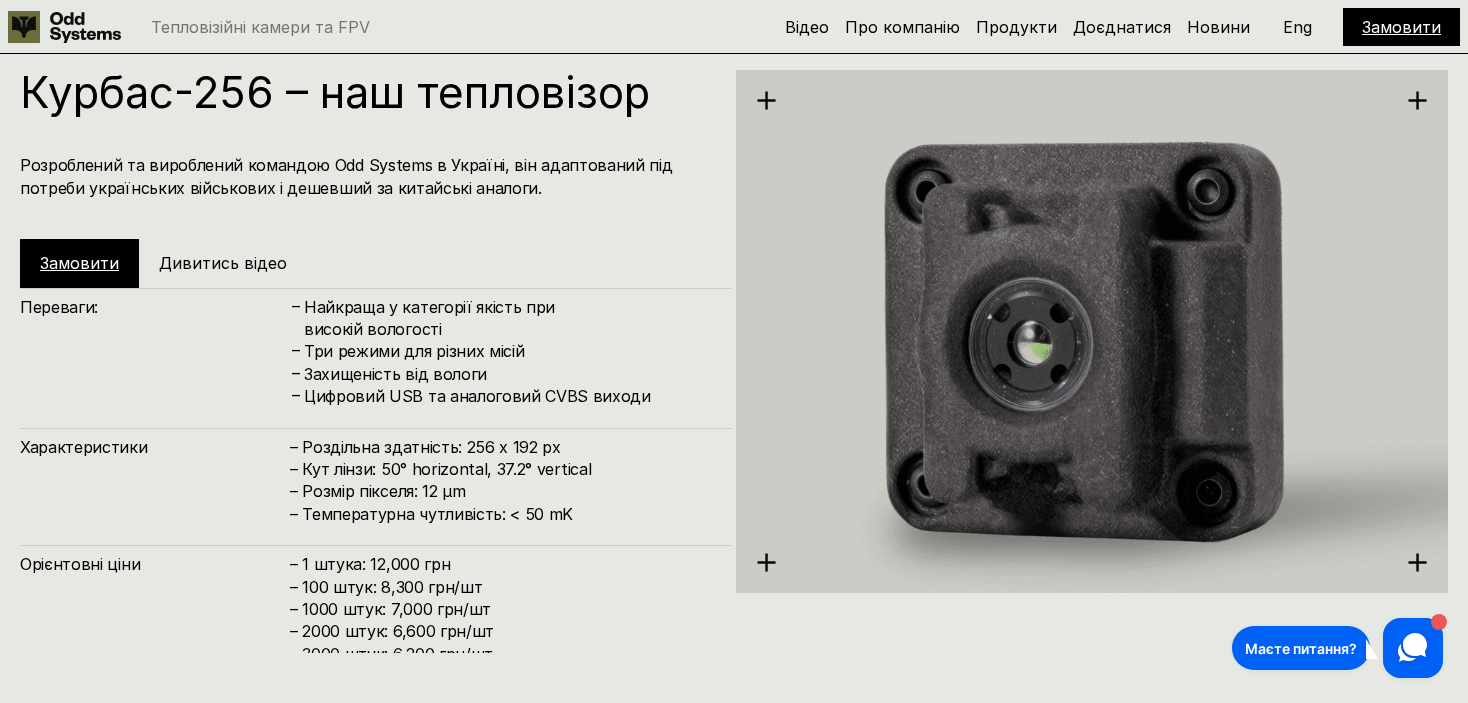 click on "Три режими для різних місій" at bounding box center (508, 351) 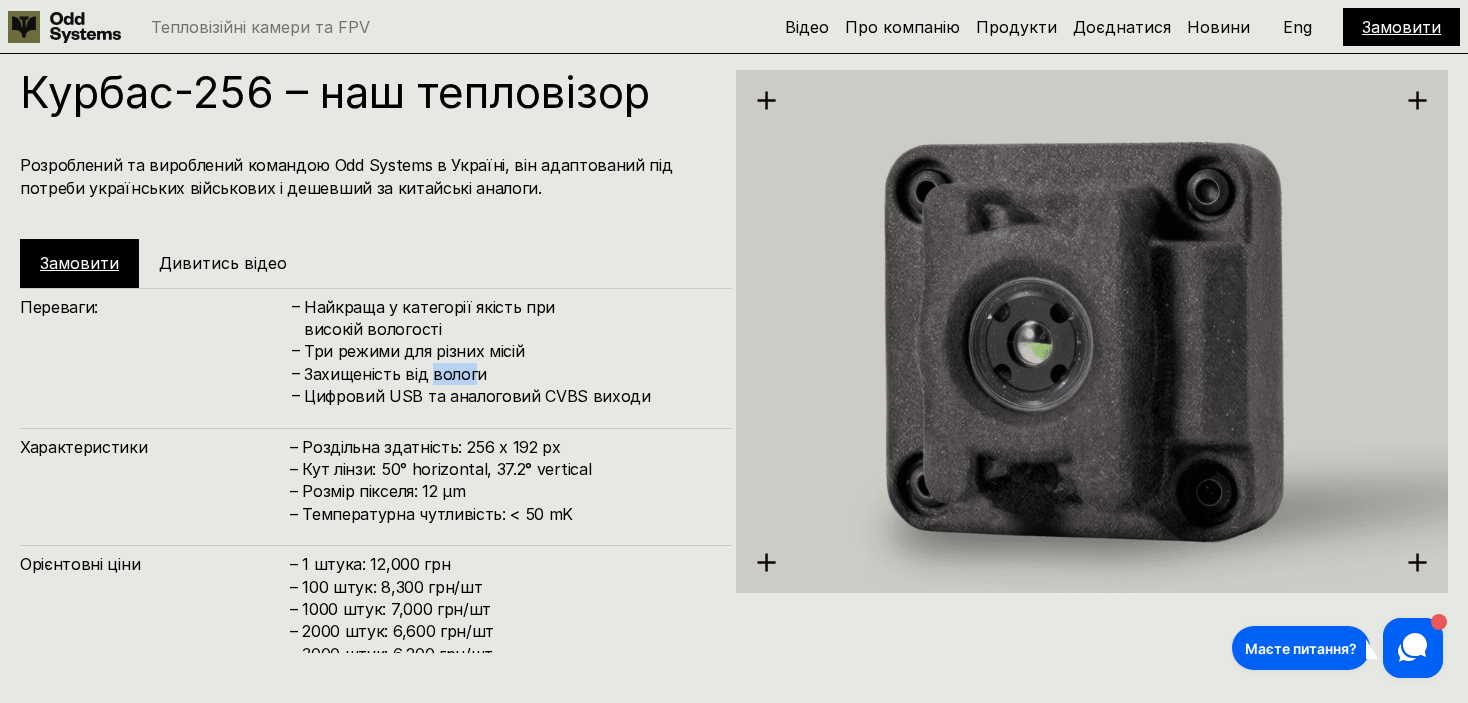 drag, startPoint x: 470, startPoint y: 376, endPoint x: 419, endPoint y: 384, distance: 51.62364 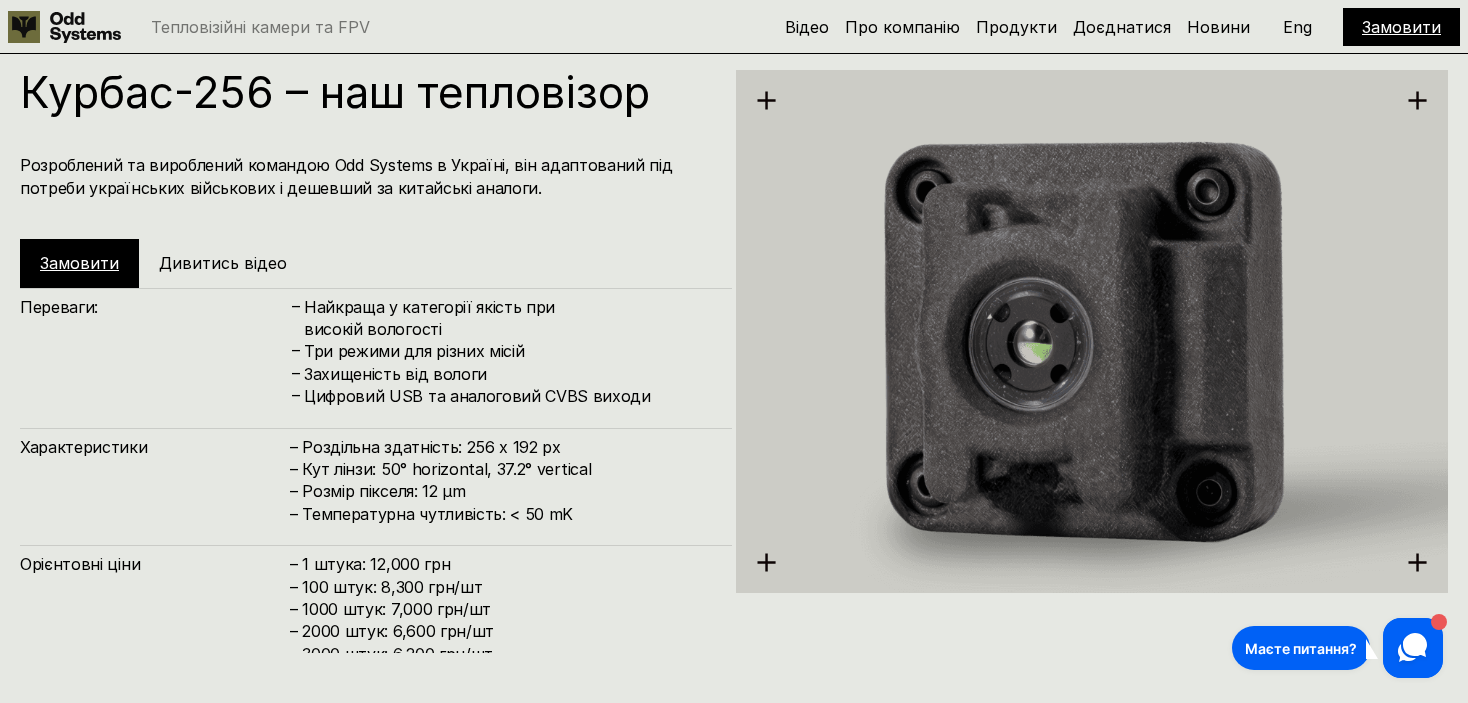 click on "Цифровий USB та аналоговий CVBS виходи" at bounding box center [508, 396] 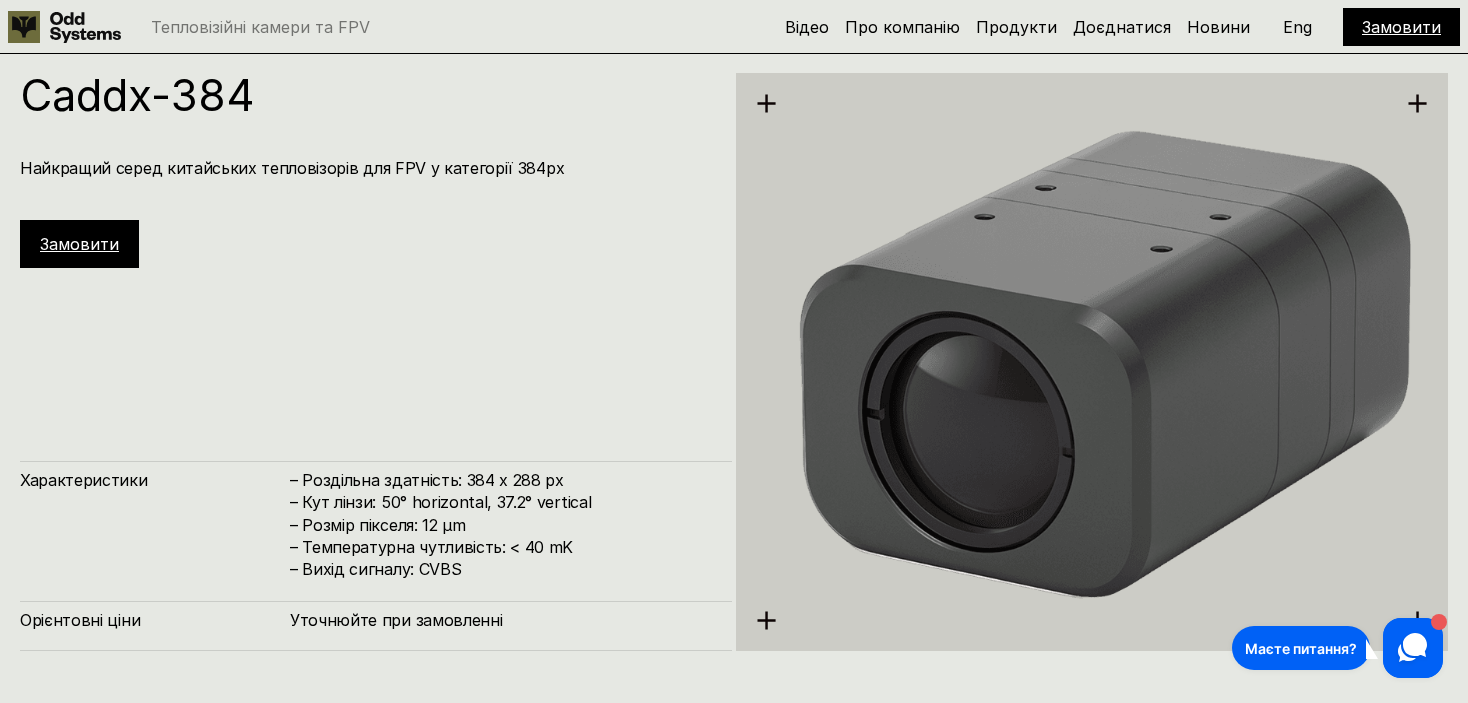 scroll, scrollTop: 3518, scrollLeft: 0, axis: vertical 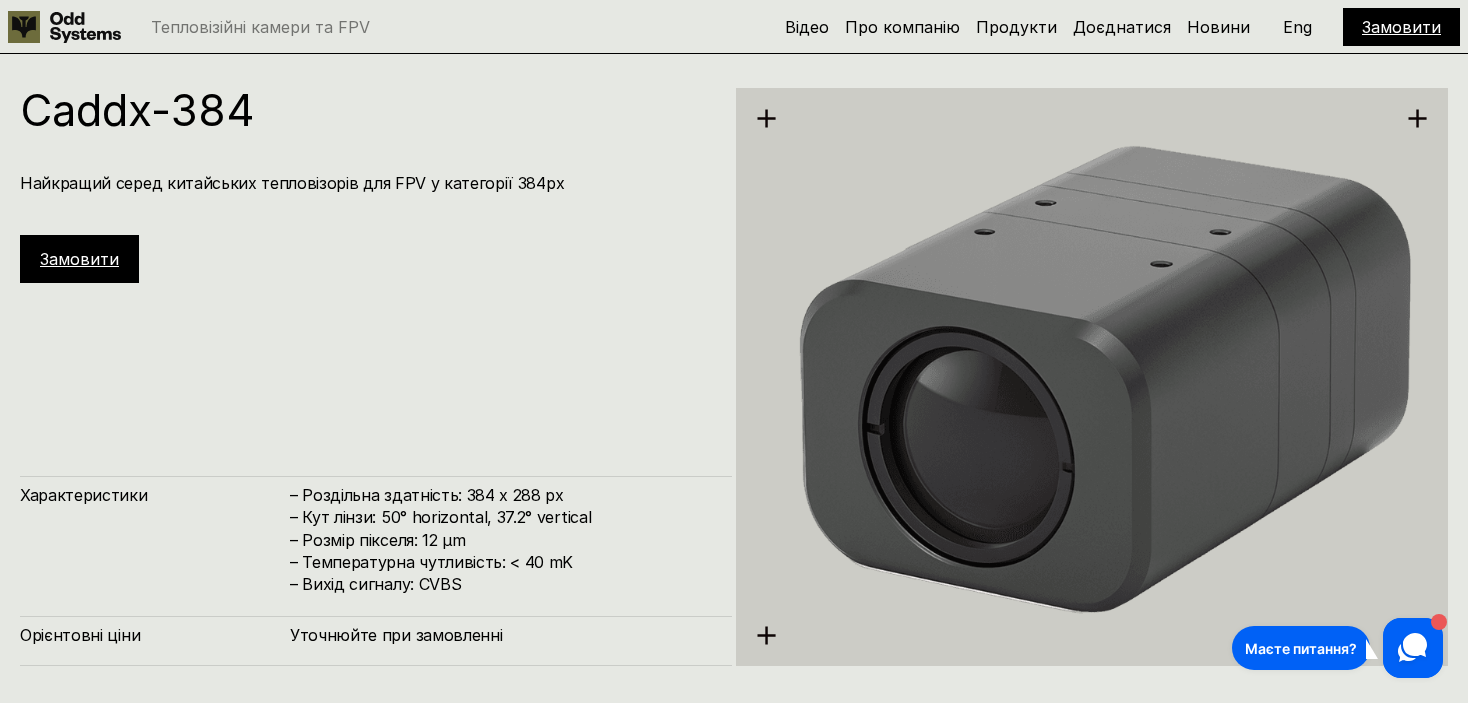 click on "– Роздільна здатність: 384 x 288 px – Кут лінзи: 50° horizontal, 37.2° vertical – Розмір пікселя: 12 µm – Температурна чутливість: < 40 mK – Вихід сигналу: CVBS" at bounding box center (501, 540) 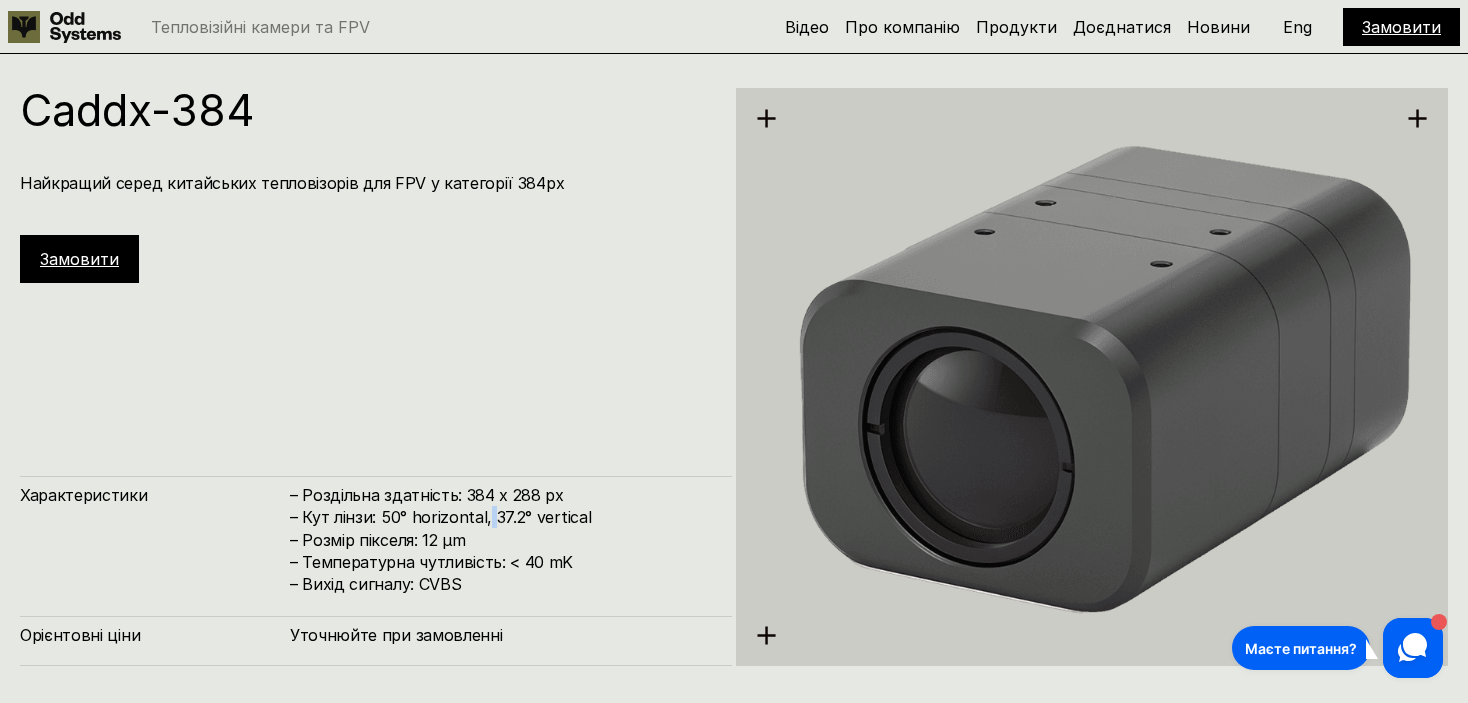 drag, startPoint x: 487, startPoint y: 516, endPoint x: 487, endPoint y: 533, distance: 17 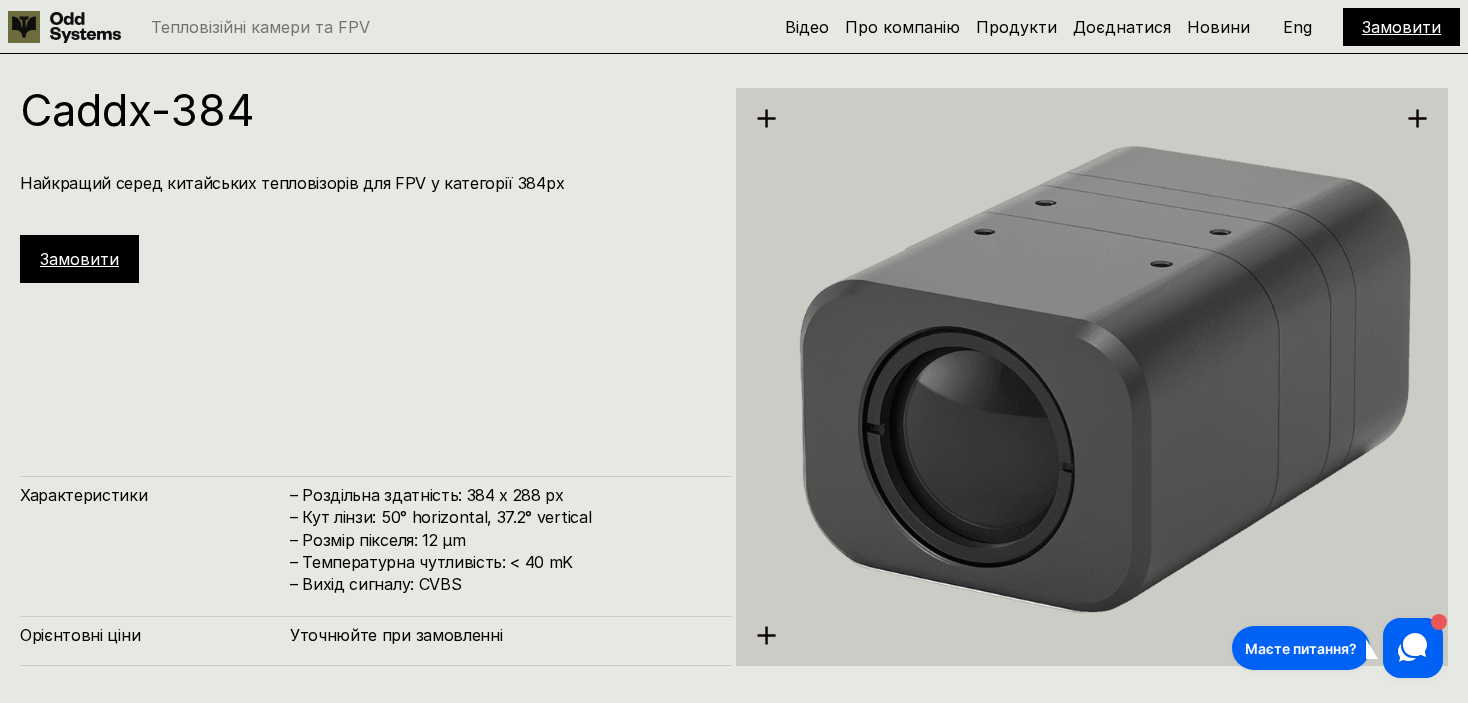click on "– Роздільна здатність: 384 x 288 px – Кут лінзи: 50° horizontal, 37.2° vertical – Розмір пікселя: 12 µm – Температурна чутливість: < 40 mK – Вихід сигналу: CVBS" at bounding box center (501, 540) 